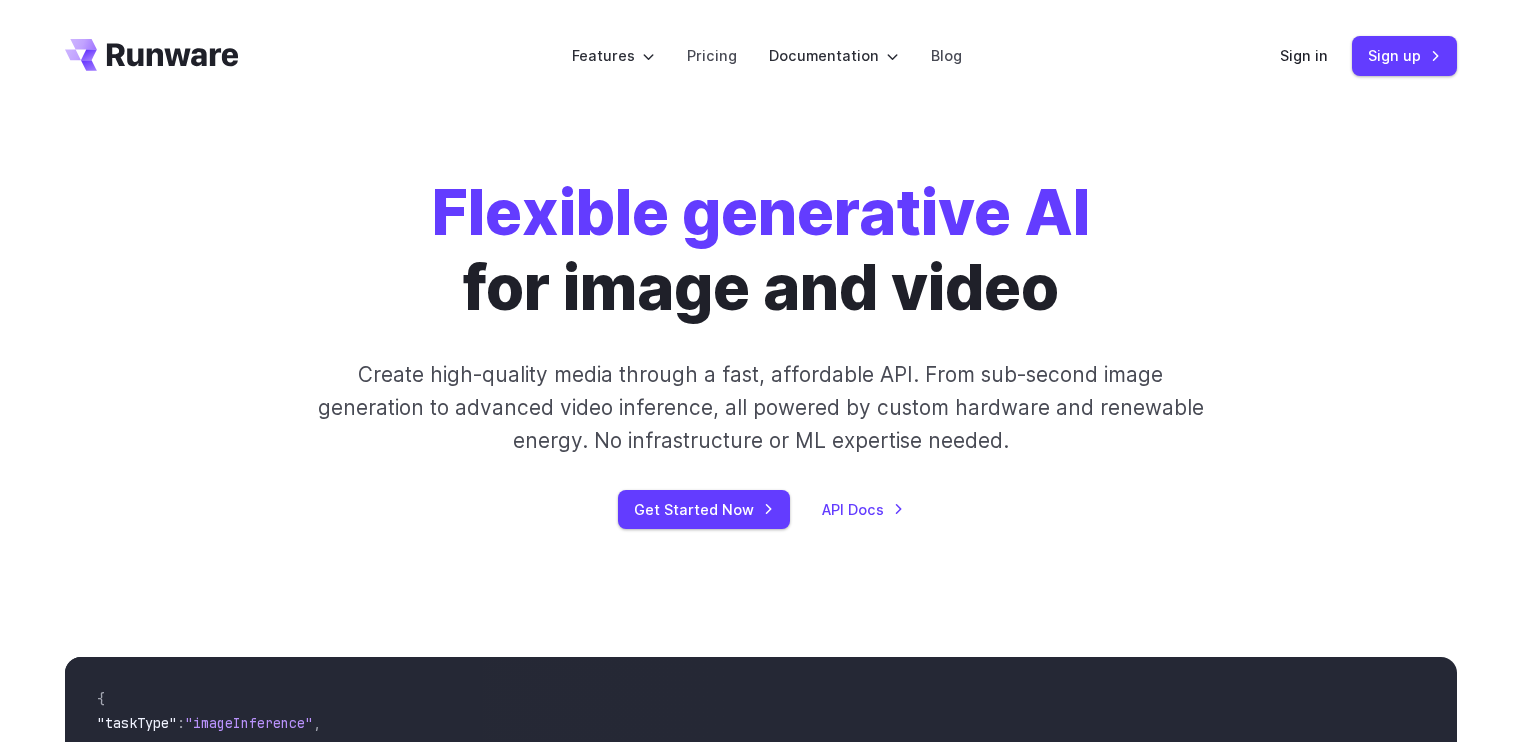 scroll, scrollTop: 80, scrollLeft: 0, axis: vertical 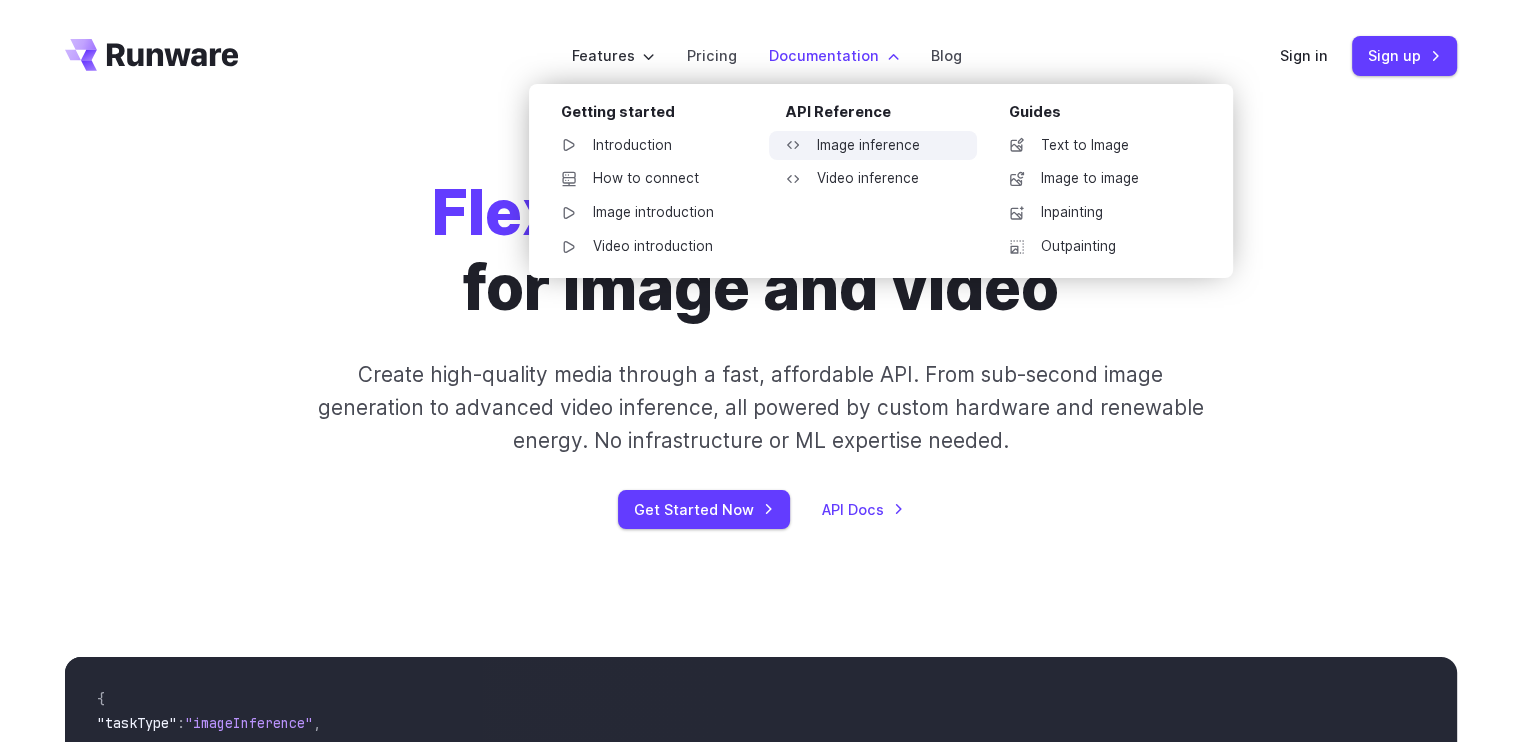 click on "Image inference" at bounding box center (873, 146) 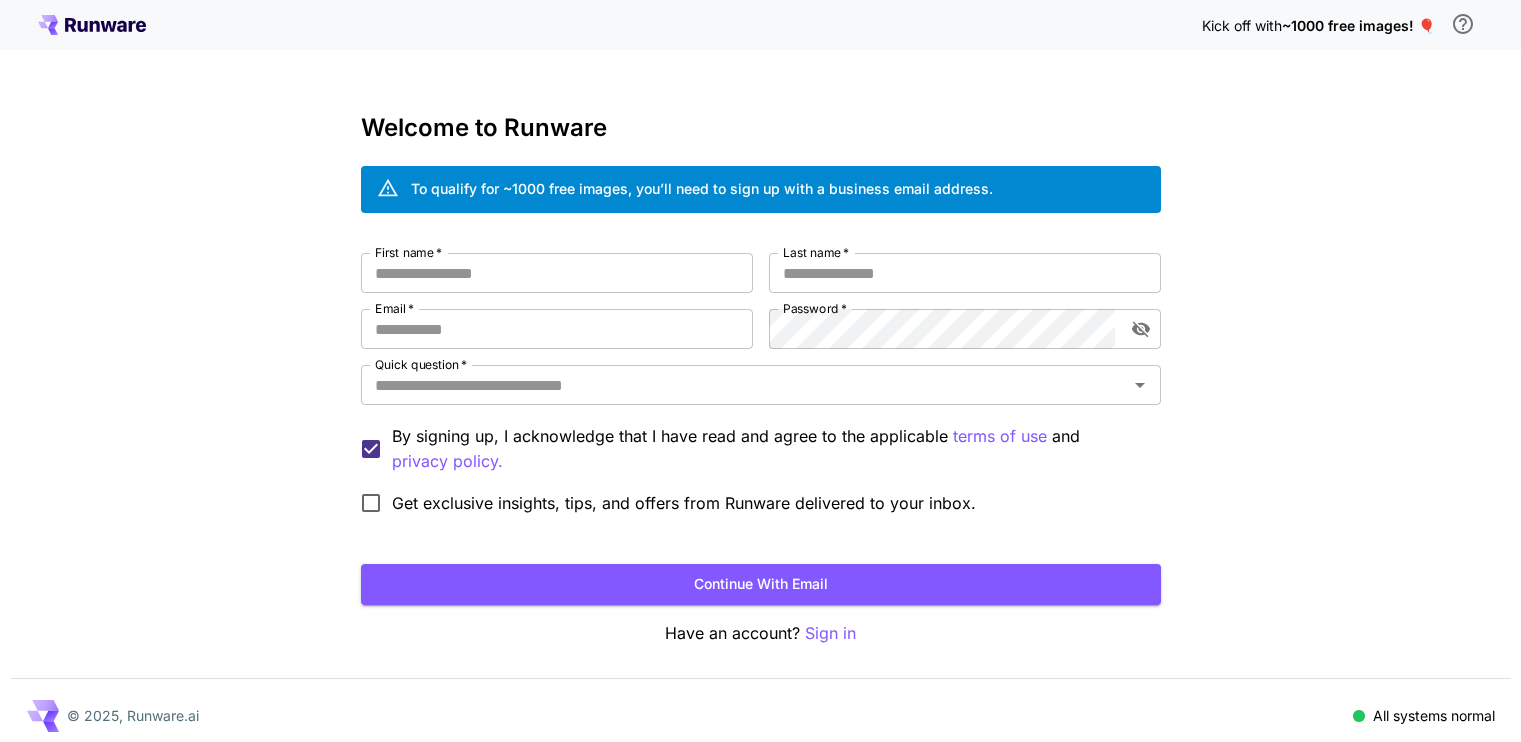 scroll, scrollTop: 0, scrollLeft: 0, axis: both 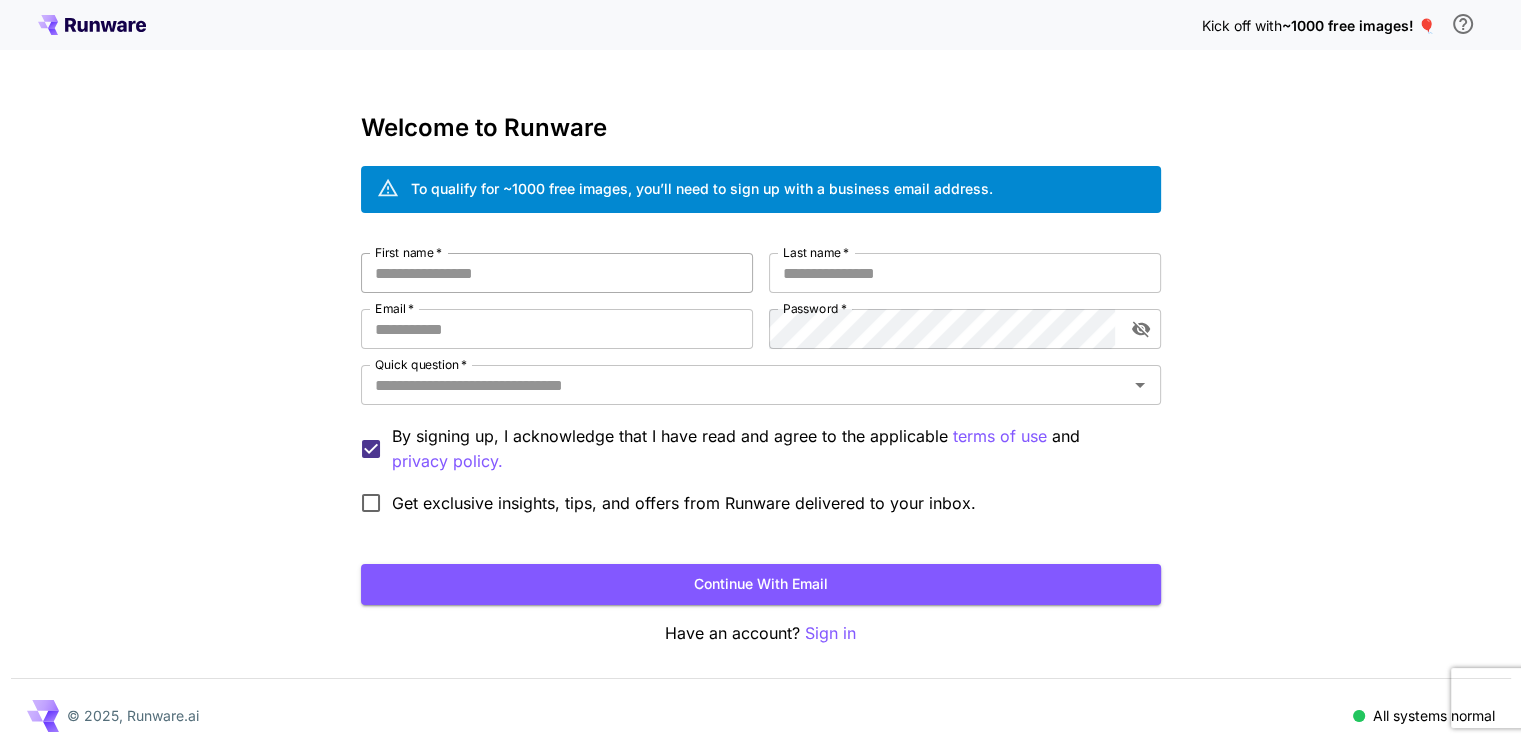 click on "First name   *" at bounding box center [557, 273] 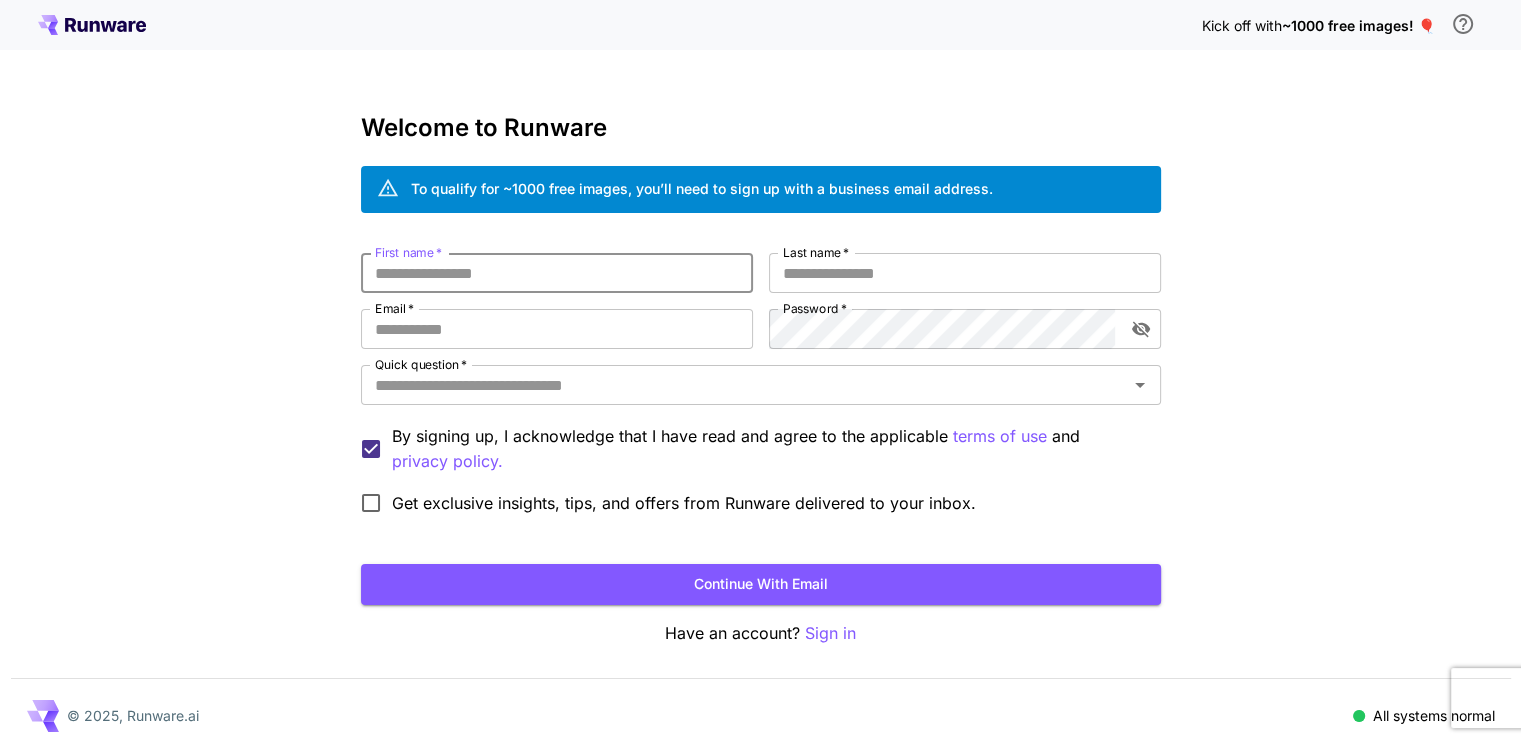 click on "First name   *" at bounding box center (557, 273) 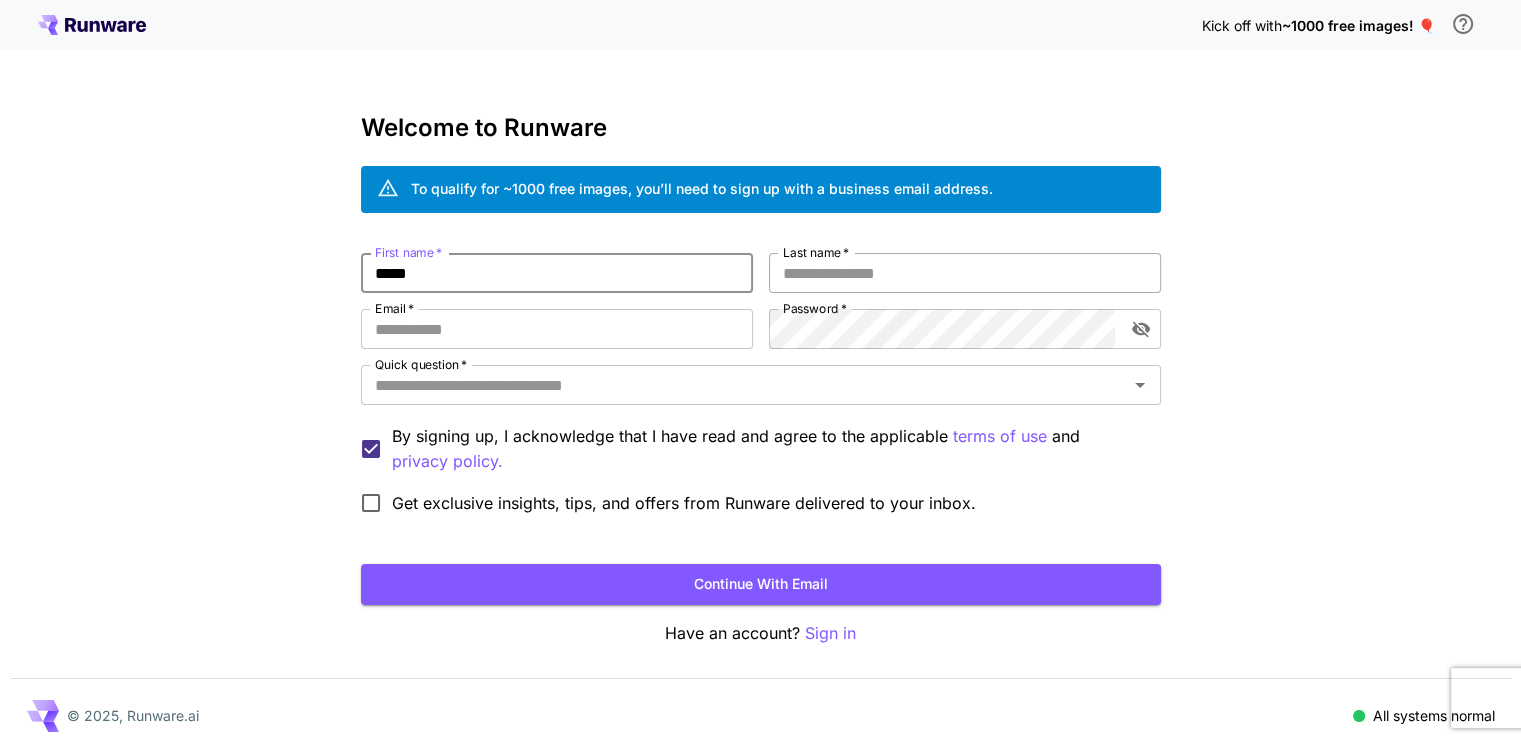type on "*****" 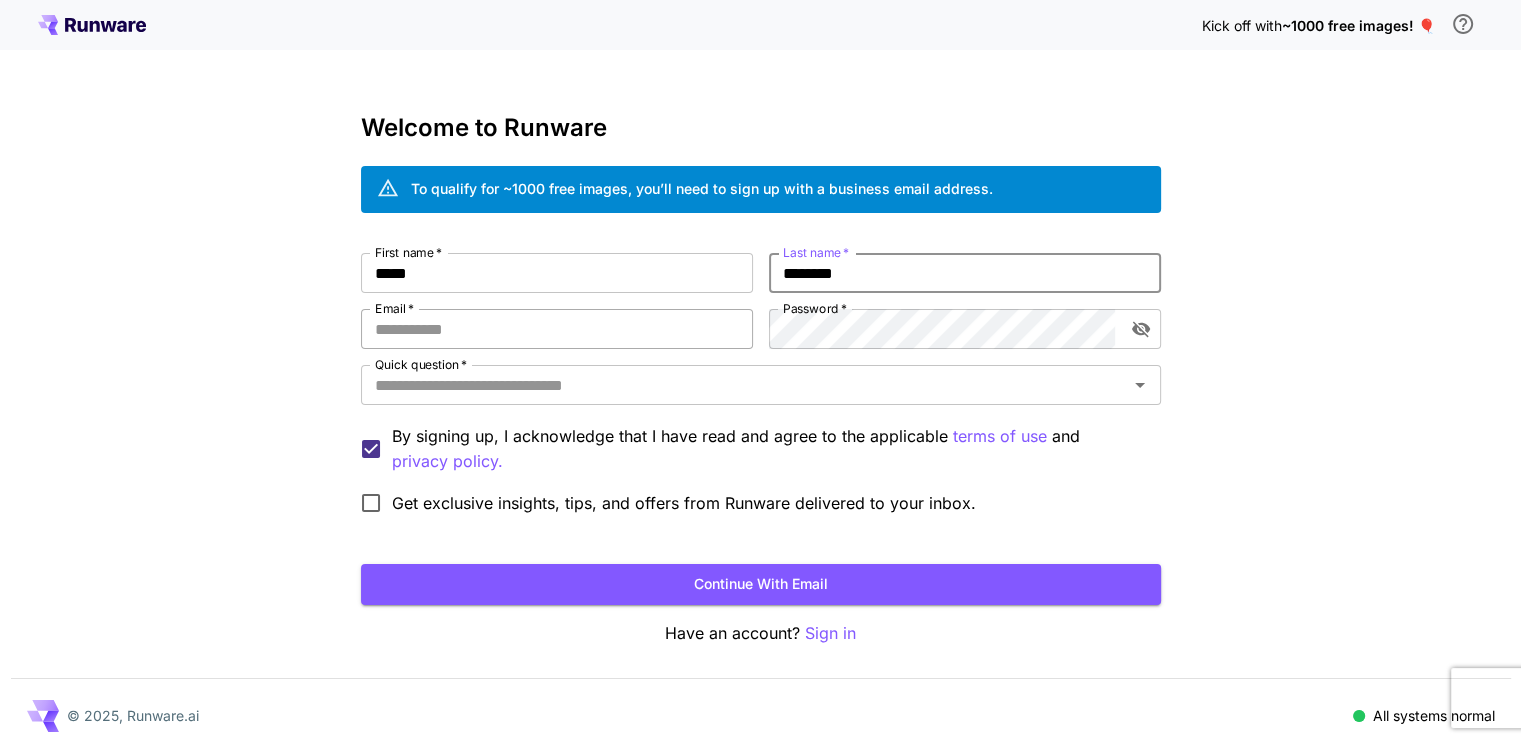 type on "********" 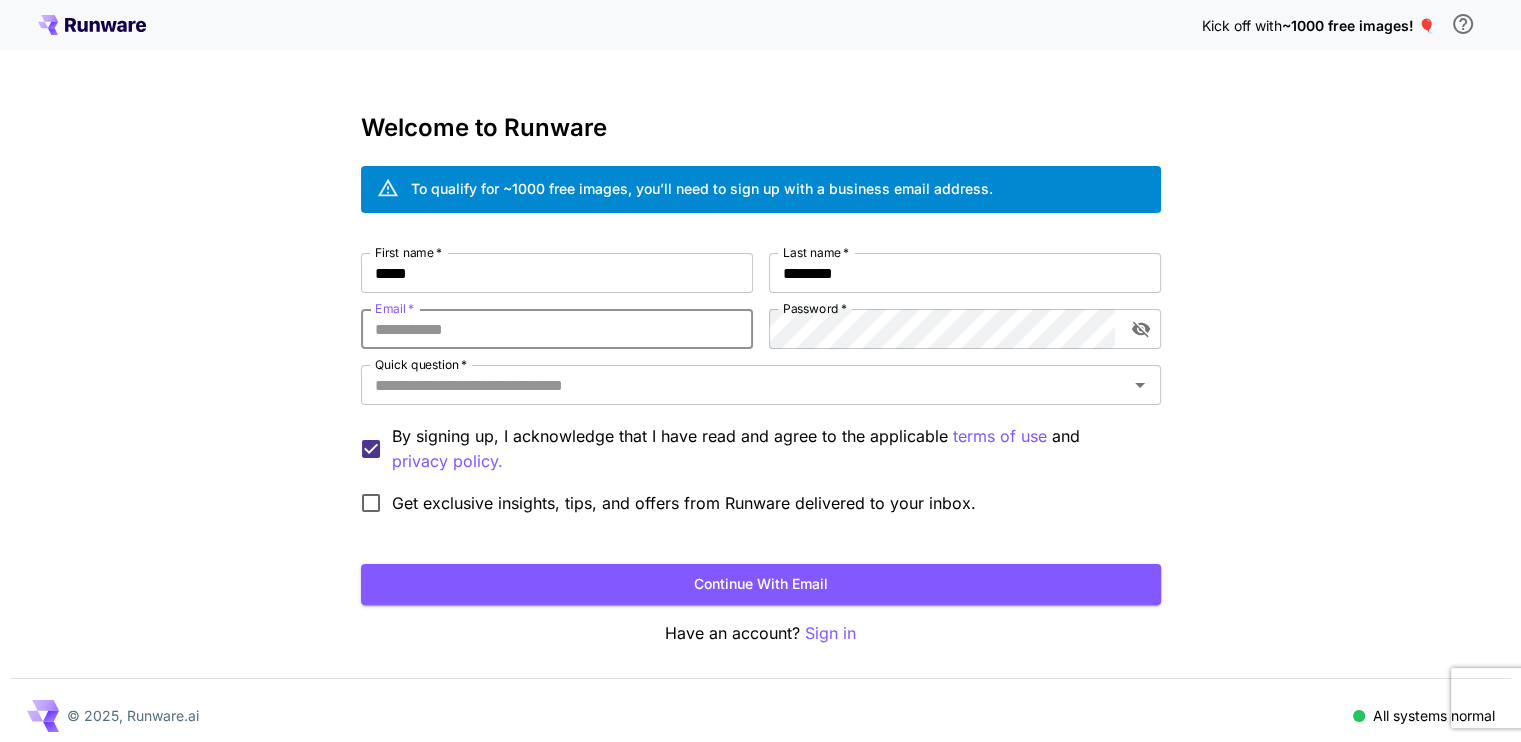click on "Email   *" at bounding box center [557, 329] 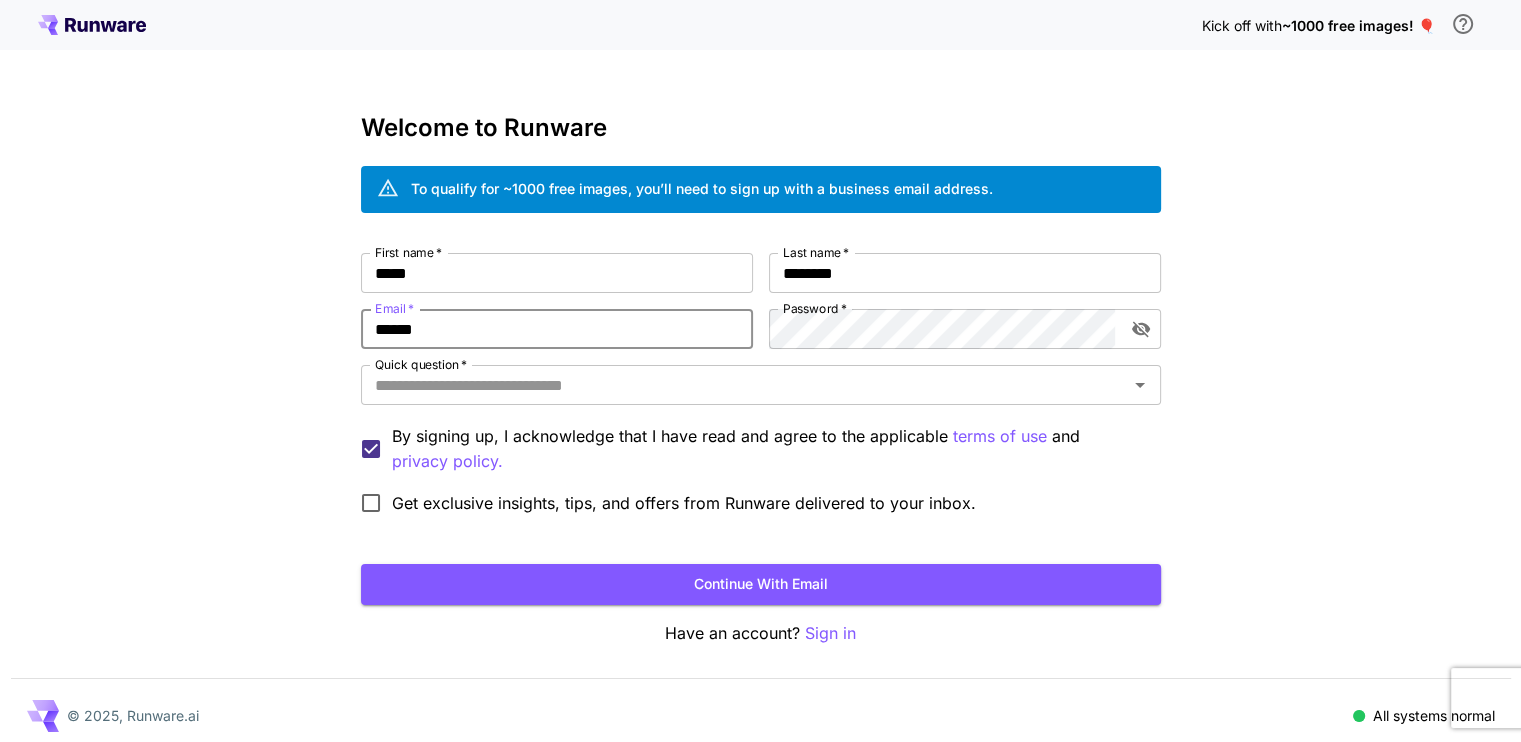 type on "**********" 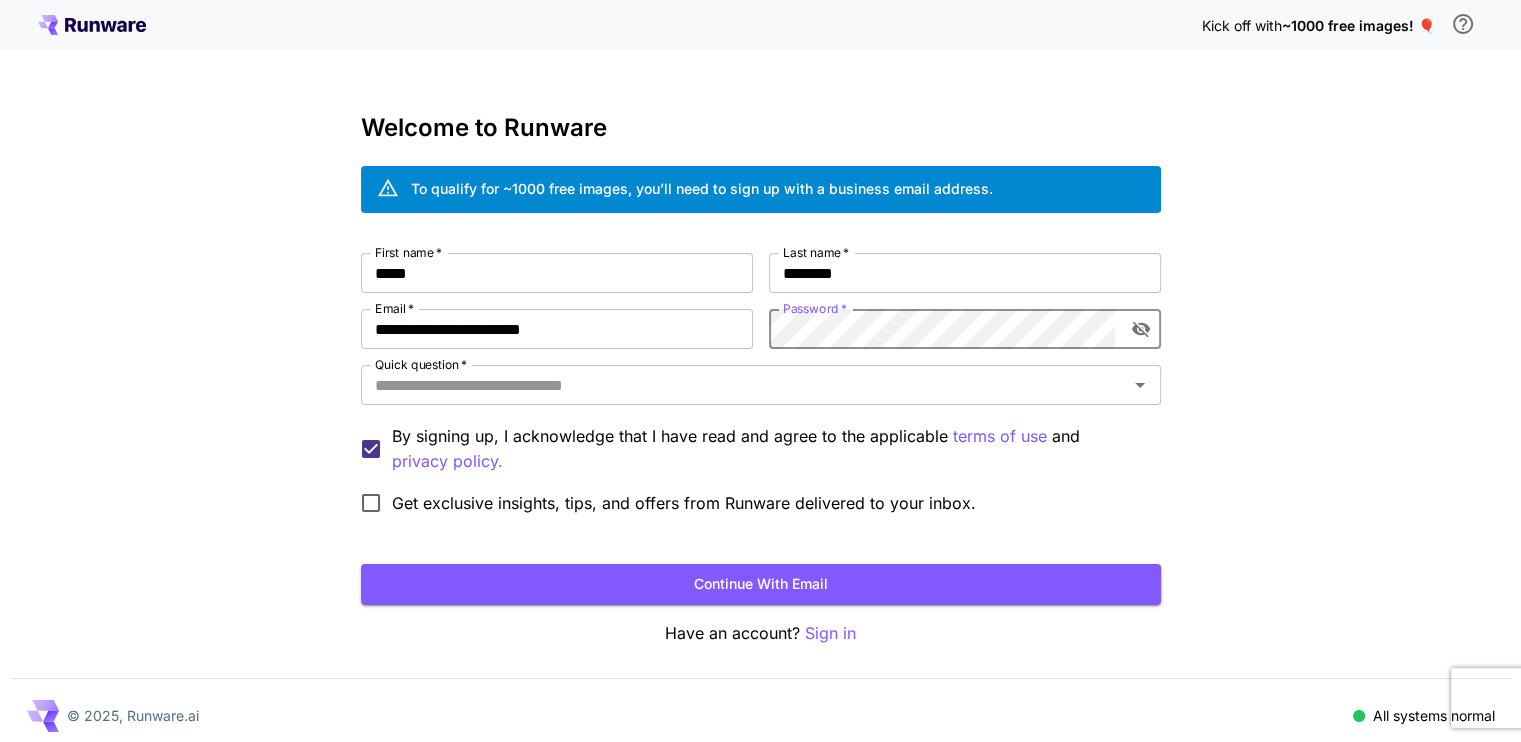 click at bounding box center [1141, 329] 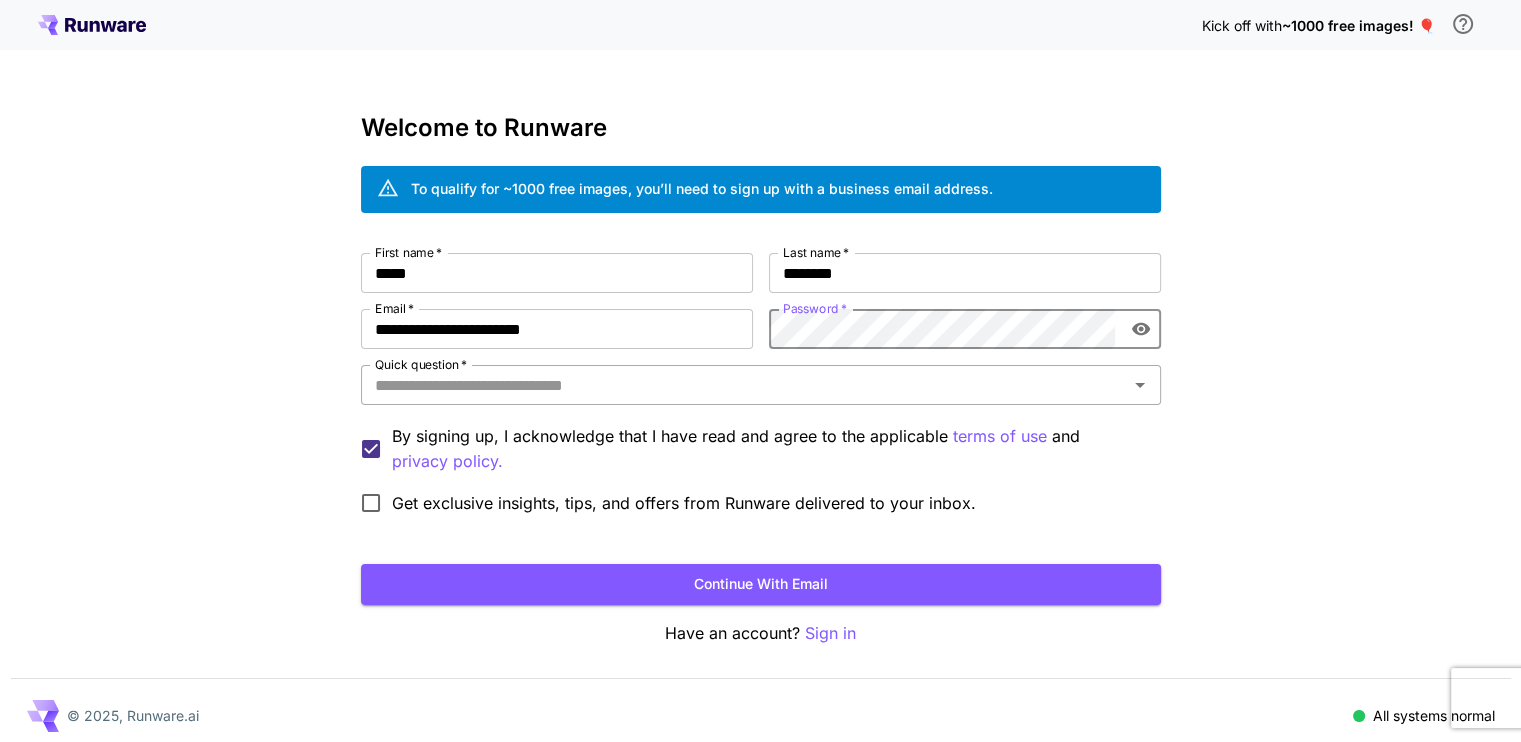 click on "Quick question   *" at bounding box center (744, 385) 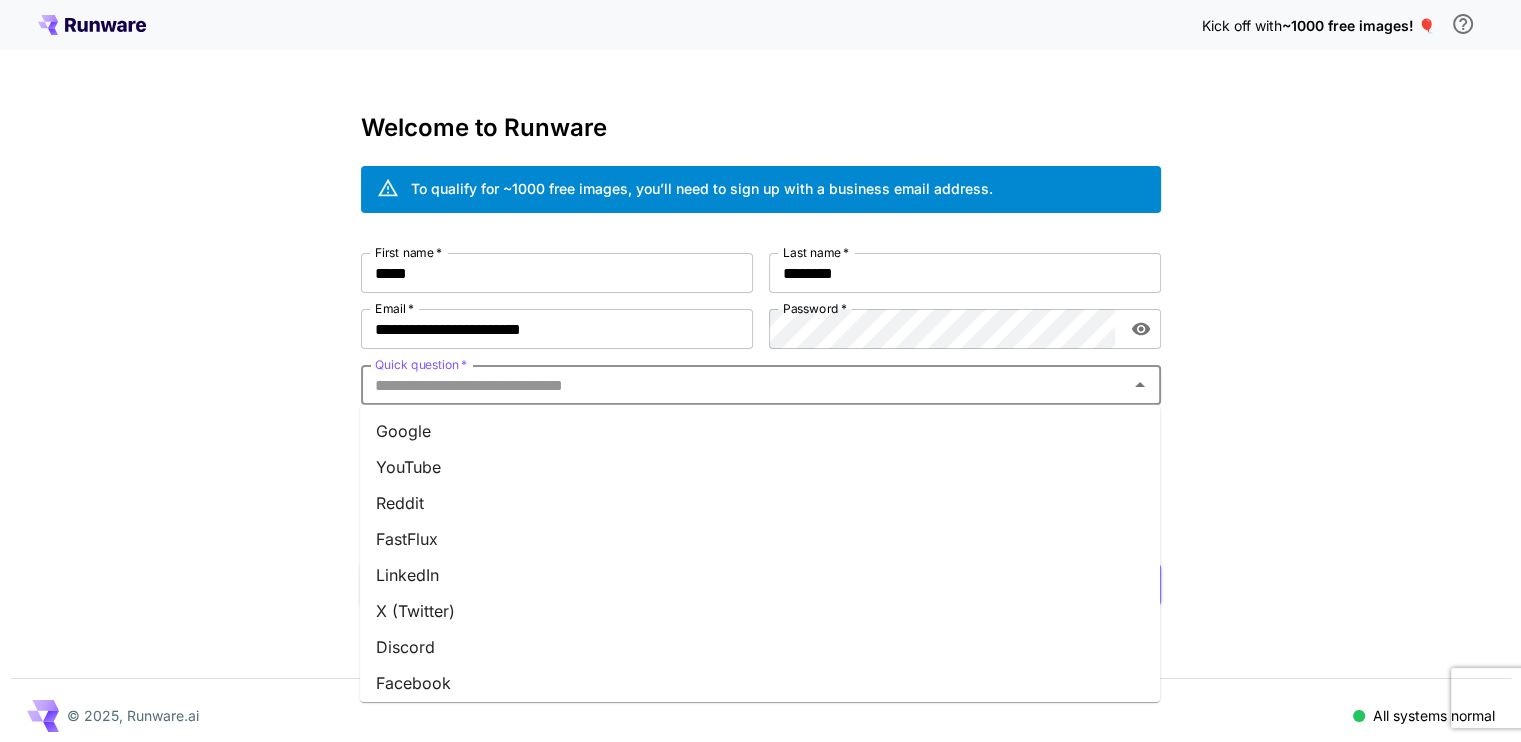 click on "Google" at bounding box center (760, 431) 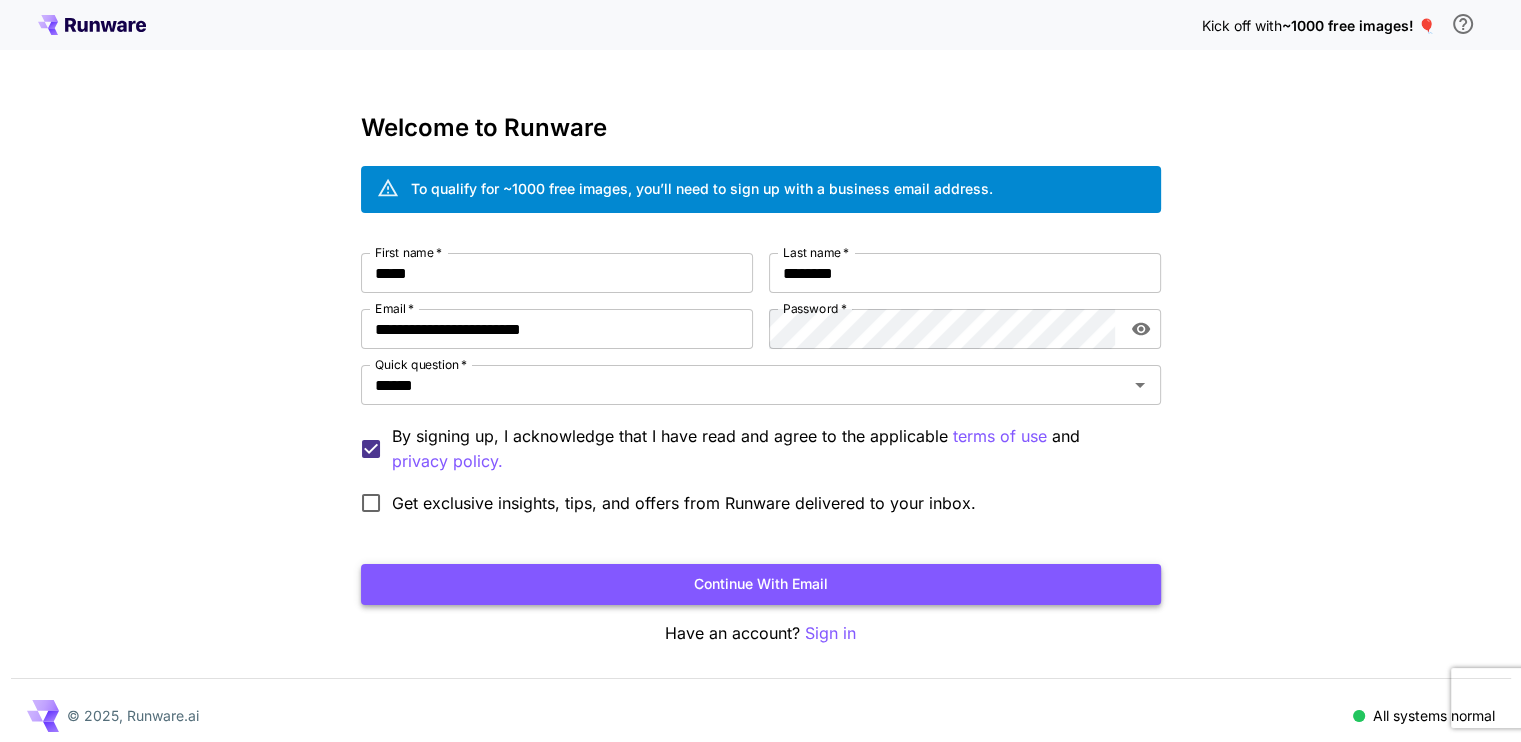 click on "Continue with email" at bounding box center (761, 584) 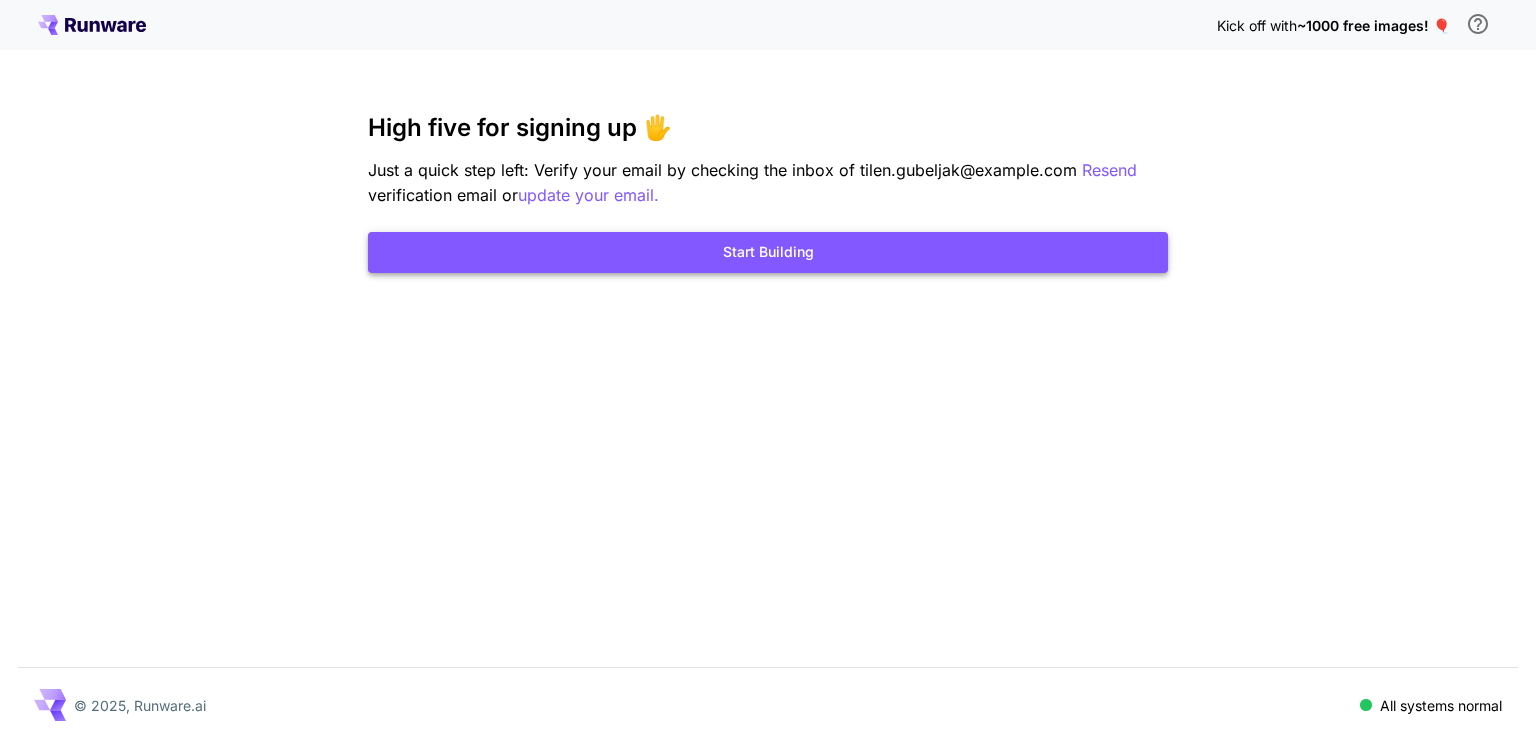 click on "Start Building" at bounding box center [768, 252] 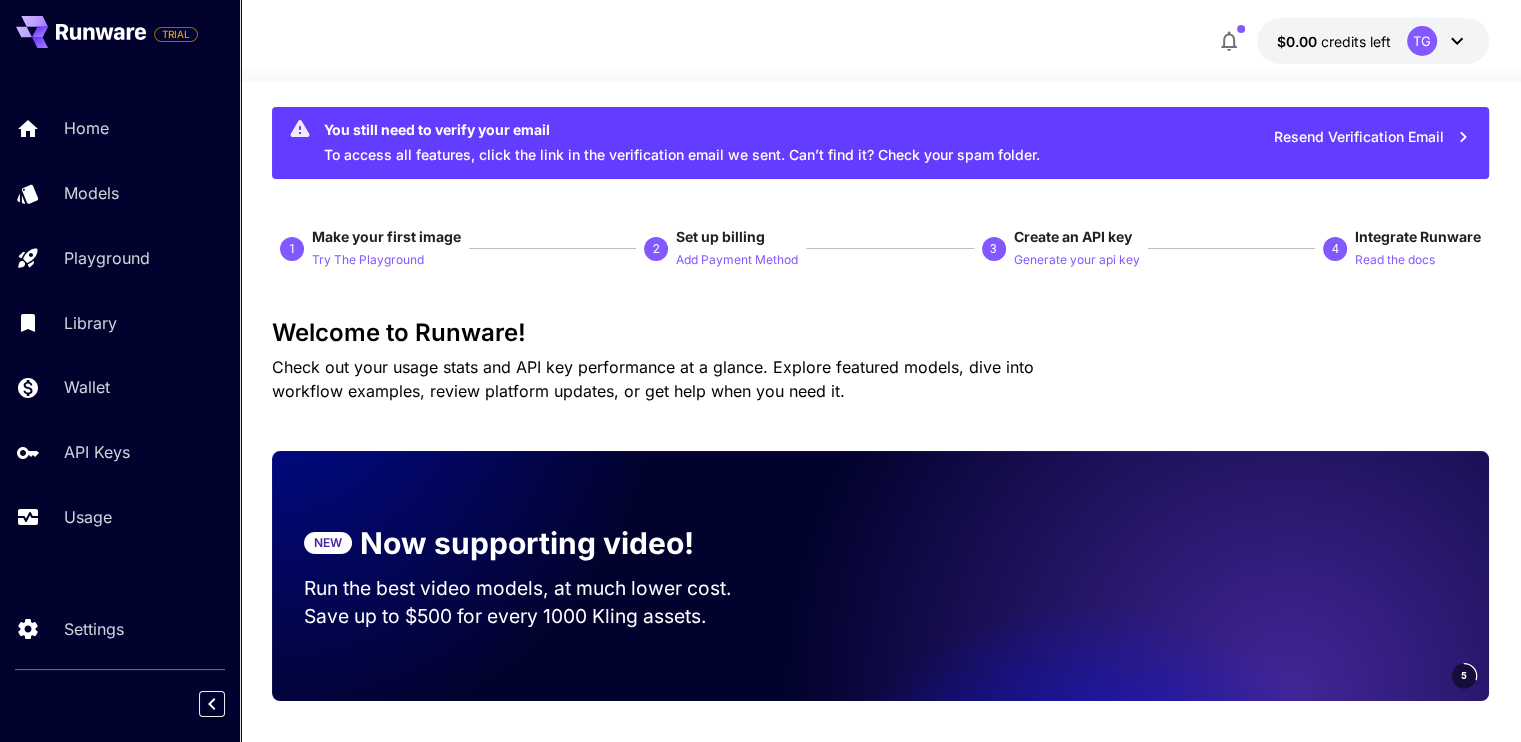 scroll, scrollTop: 26, scrollLeft: 0, axis: vertical 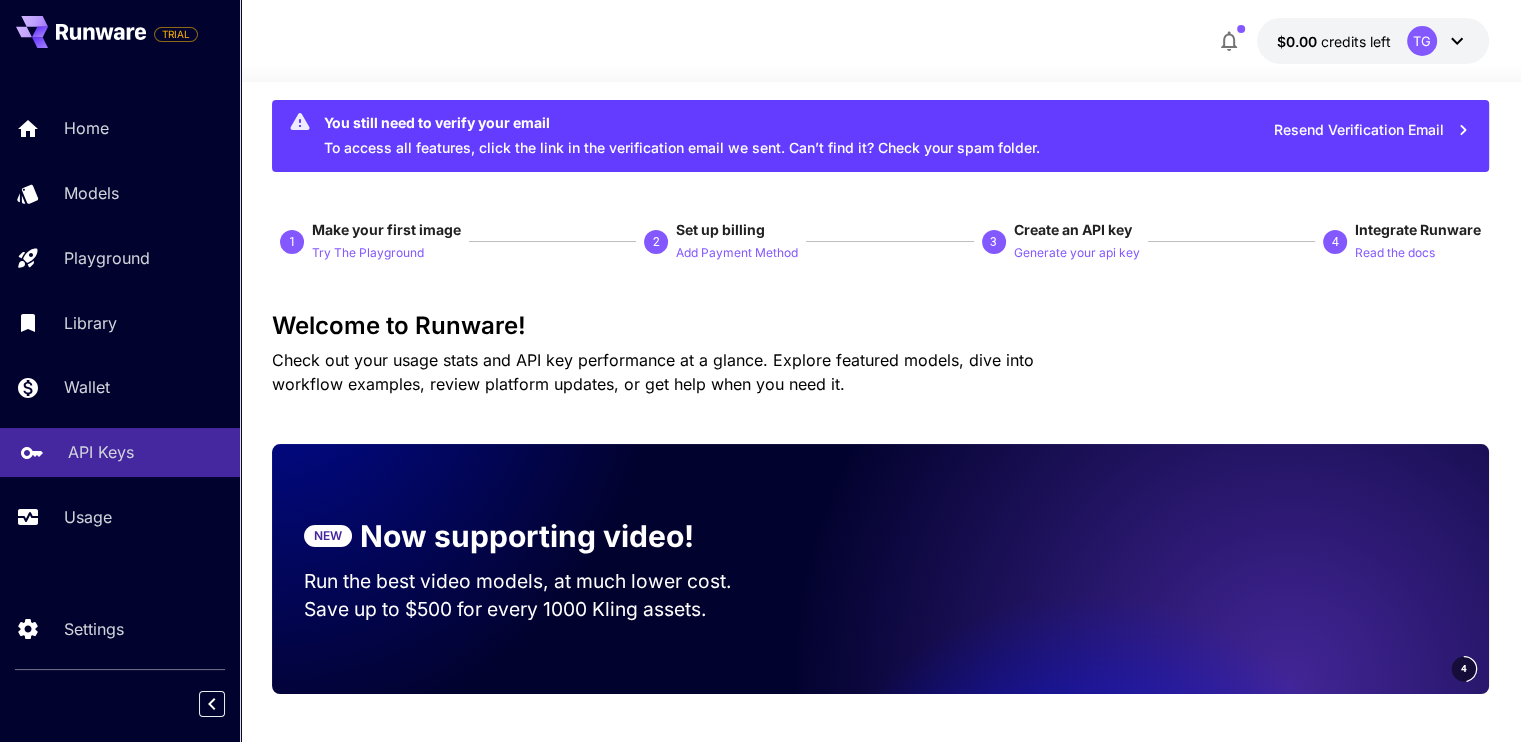 click on "API Keys" at bounding box center [146, 452] 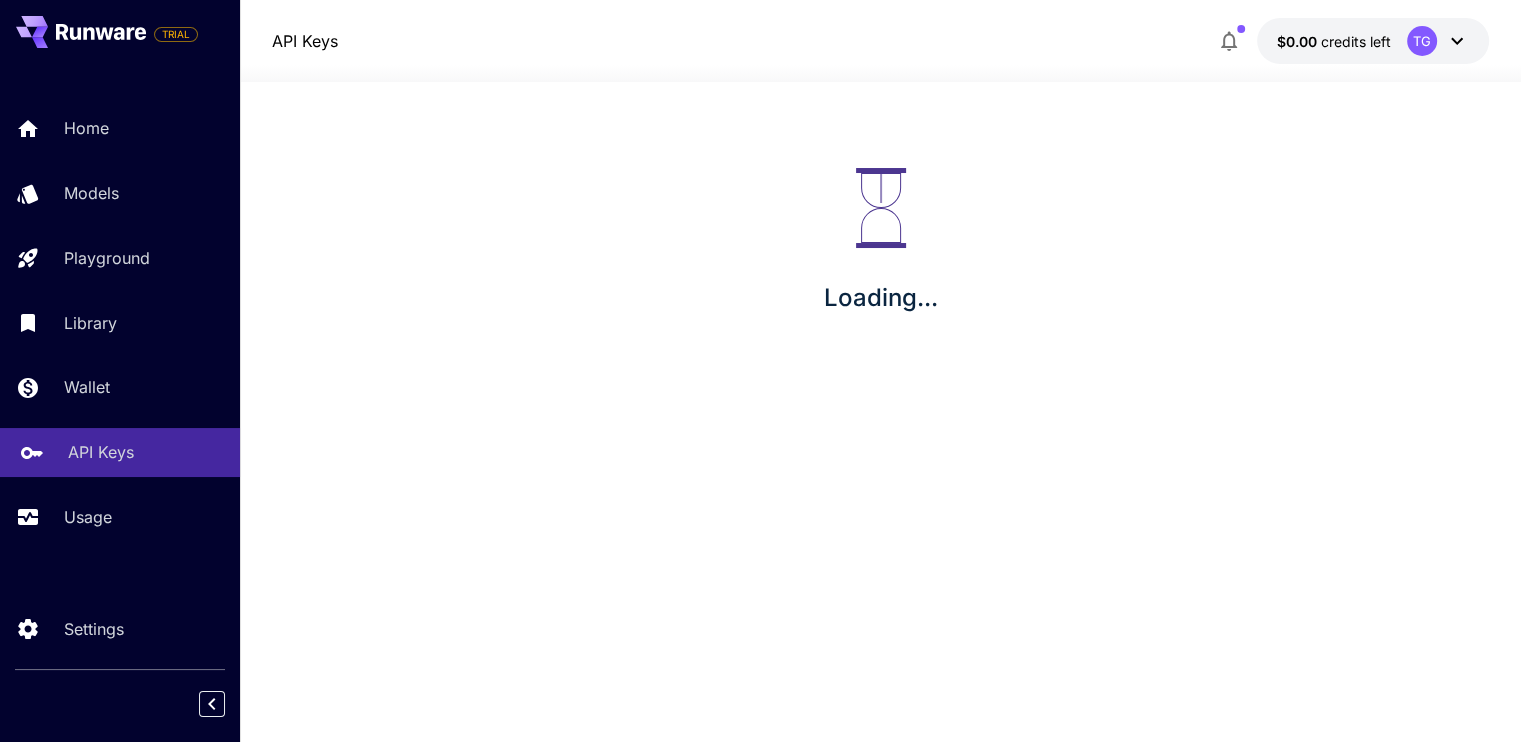 scroll, scrollTop: 0, scrollLeft: 0, axis: both 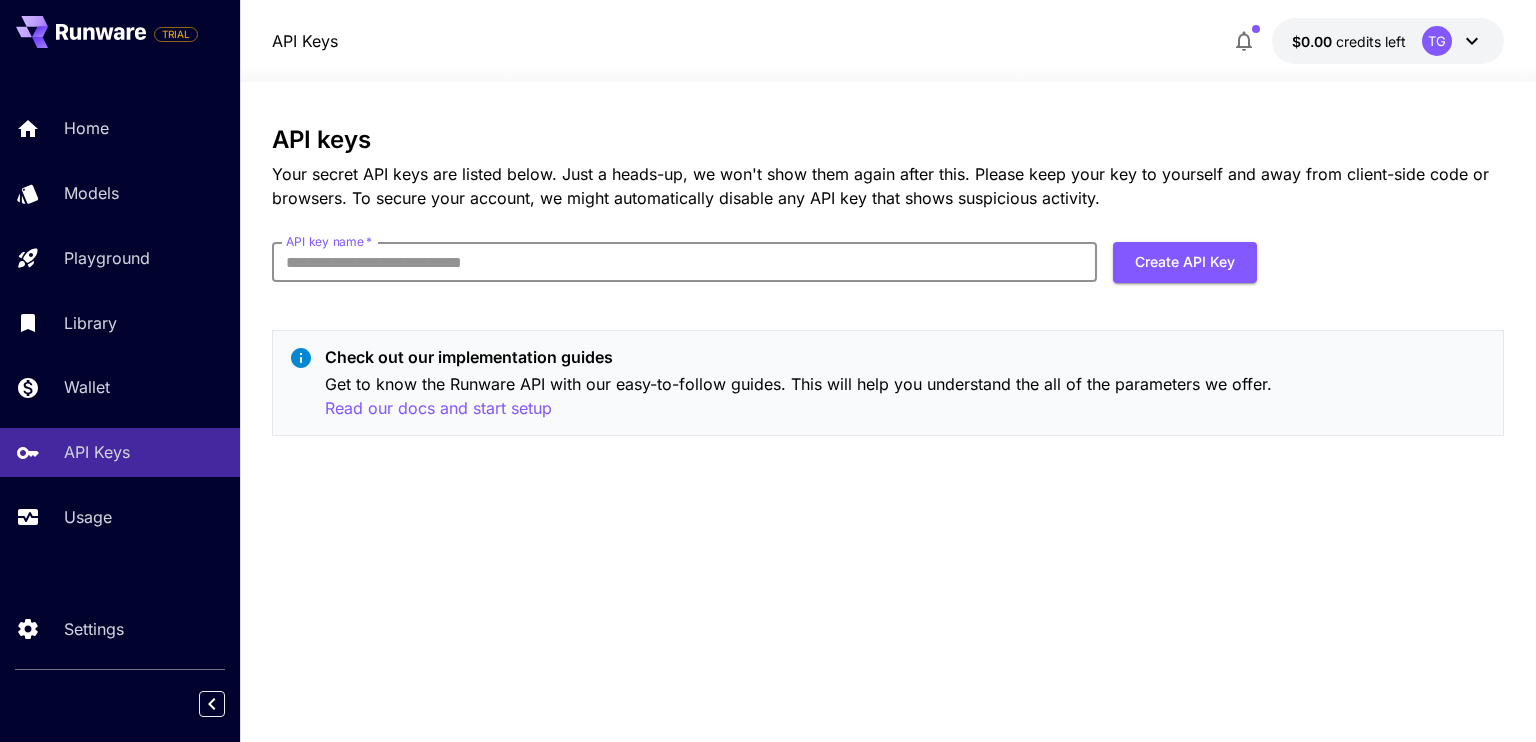 click on "API key name   *" at bounding box center [684, 262] 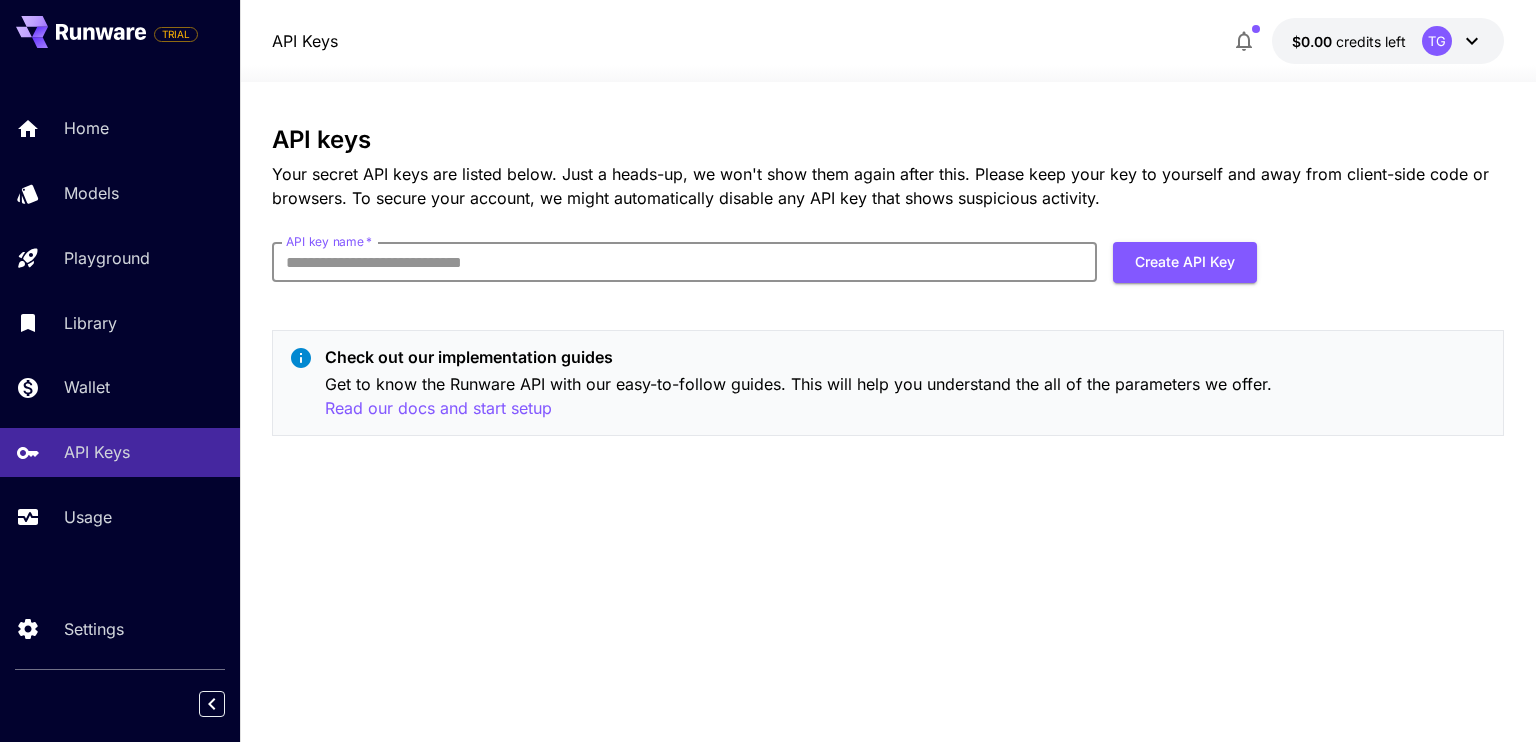 type on "**********" 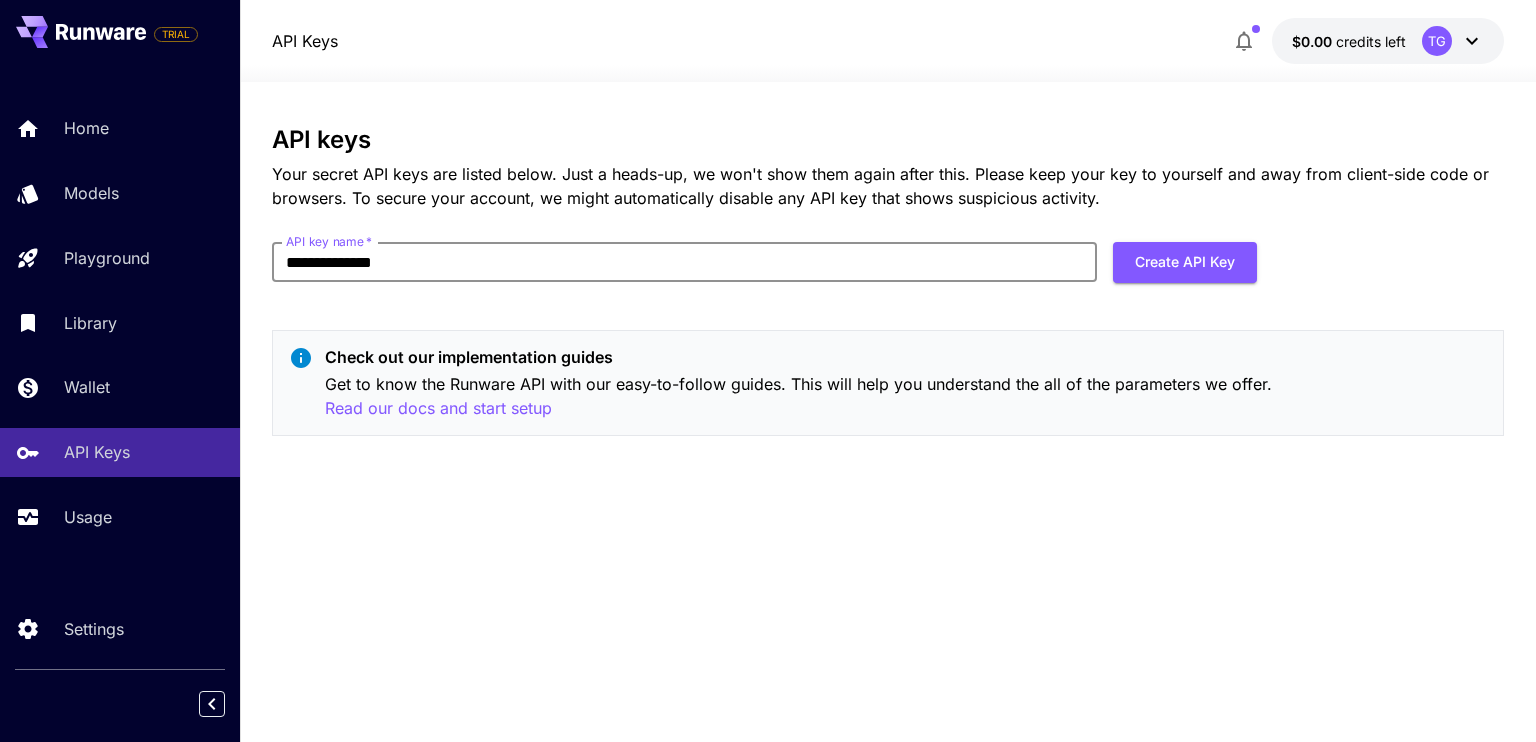 click on "**********" at bounding box center (684, 262) 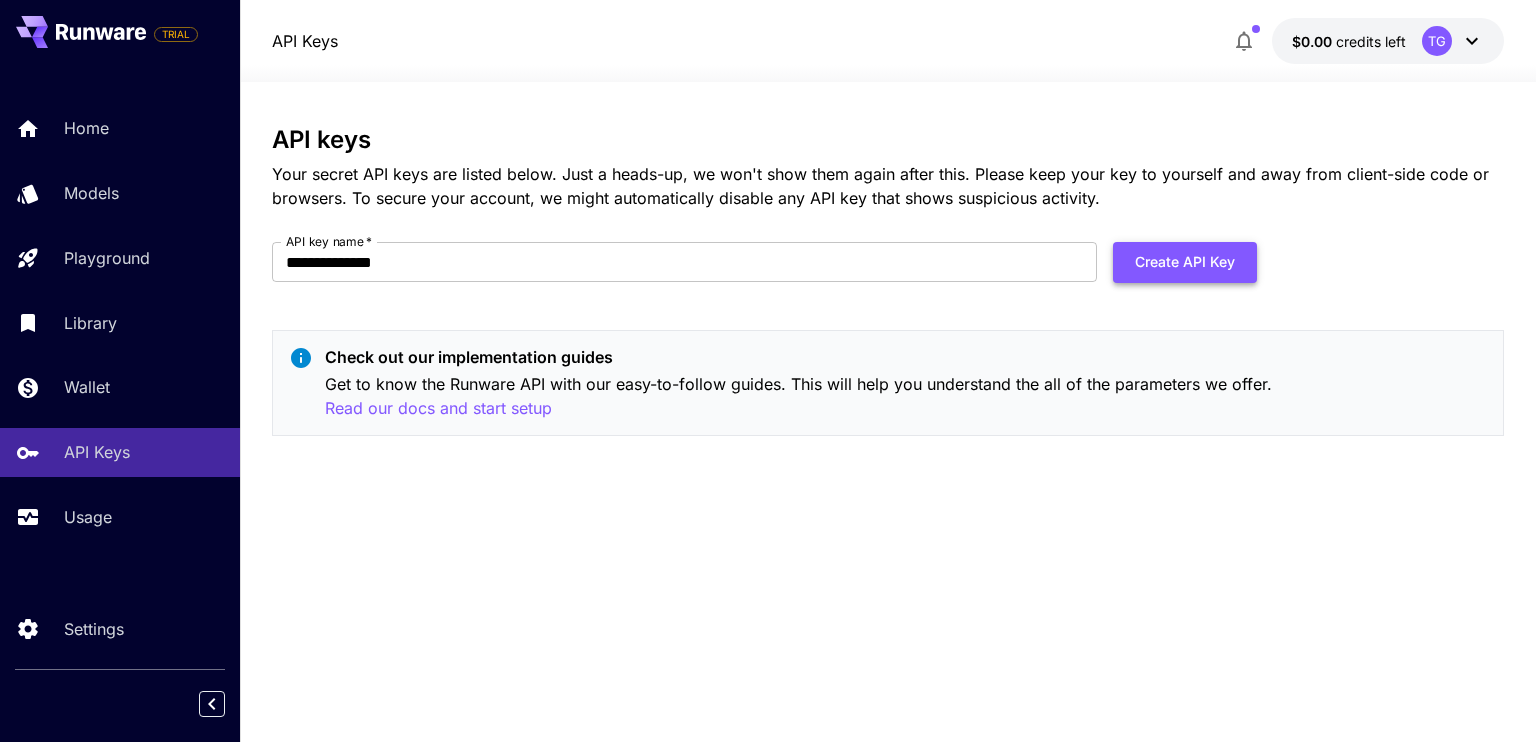 click on "Create API Key" at bounding box center [1185, 262] 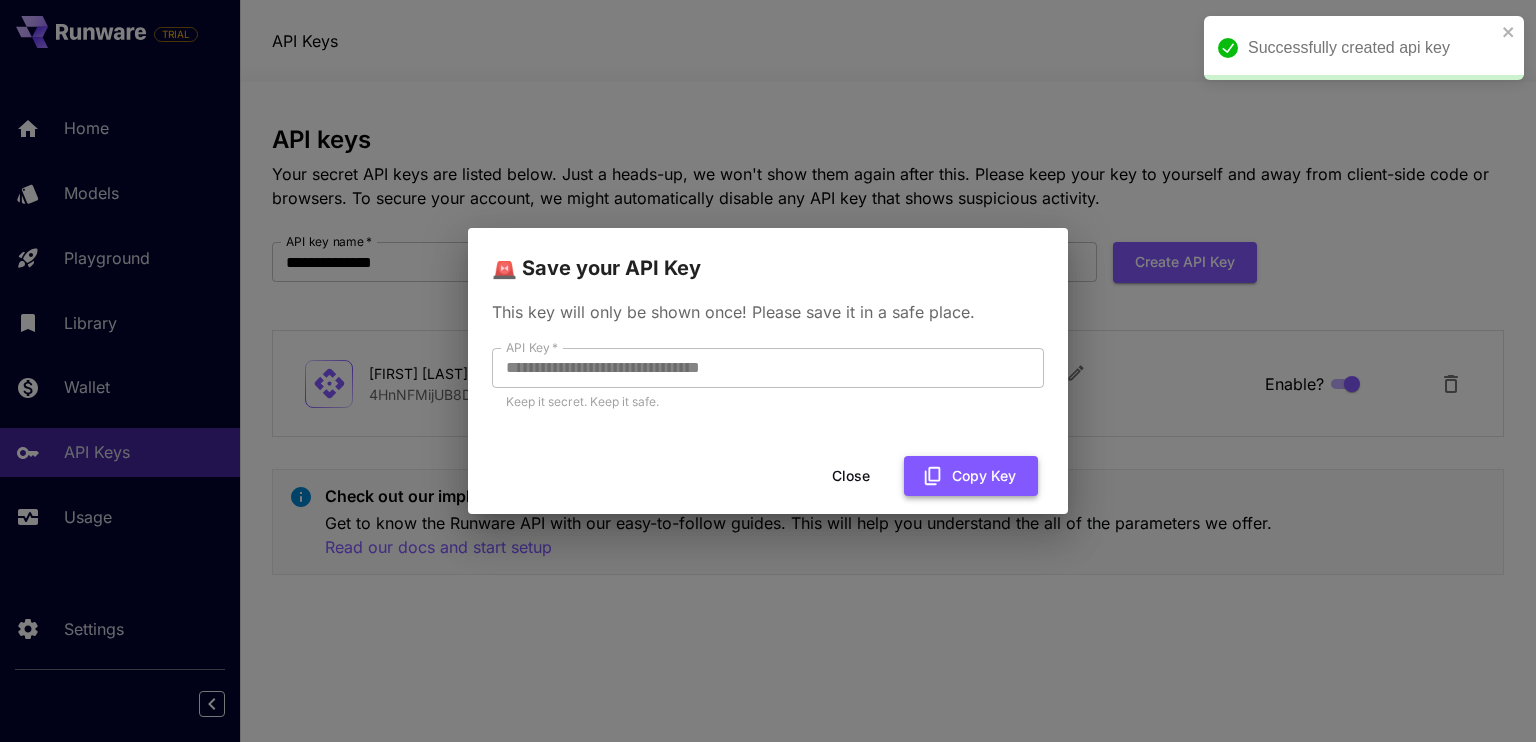 click on "Copy Key" at bounding box center (971, 476) 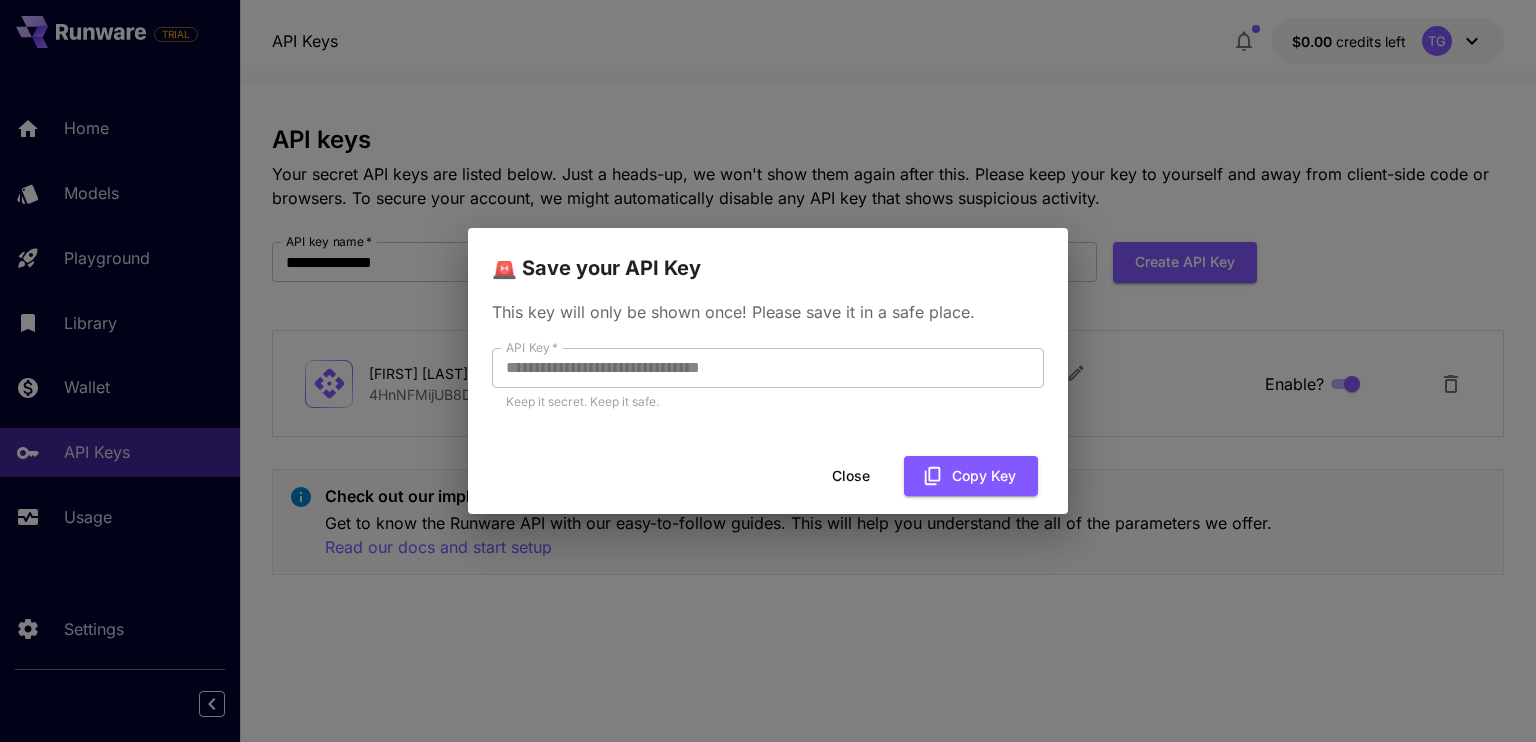 drag, startPoint x: 508, startPoint y: 343, endPoint x: 556, endPoint y: 335, distance: 48.6621 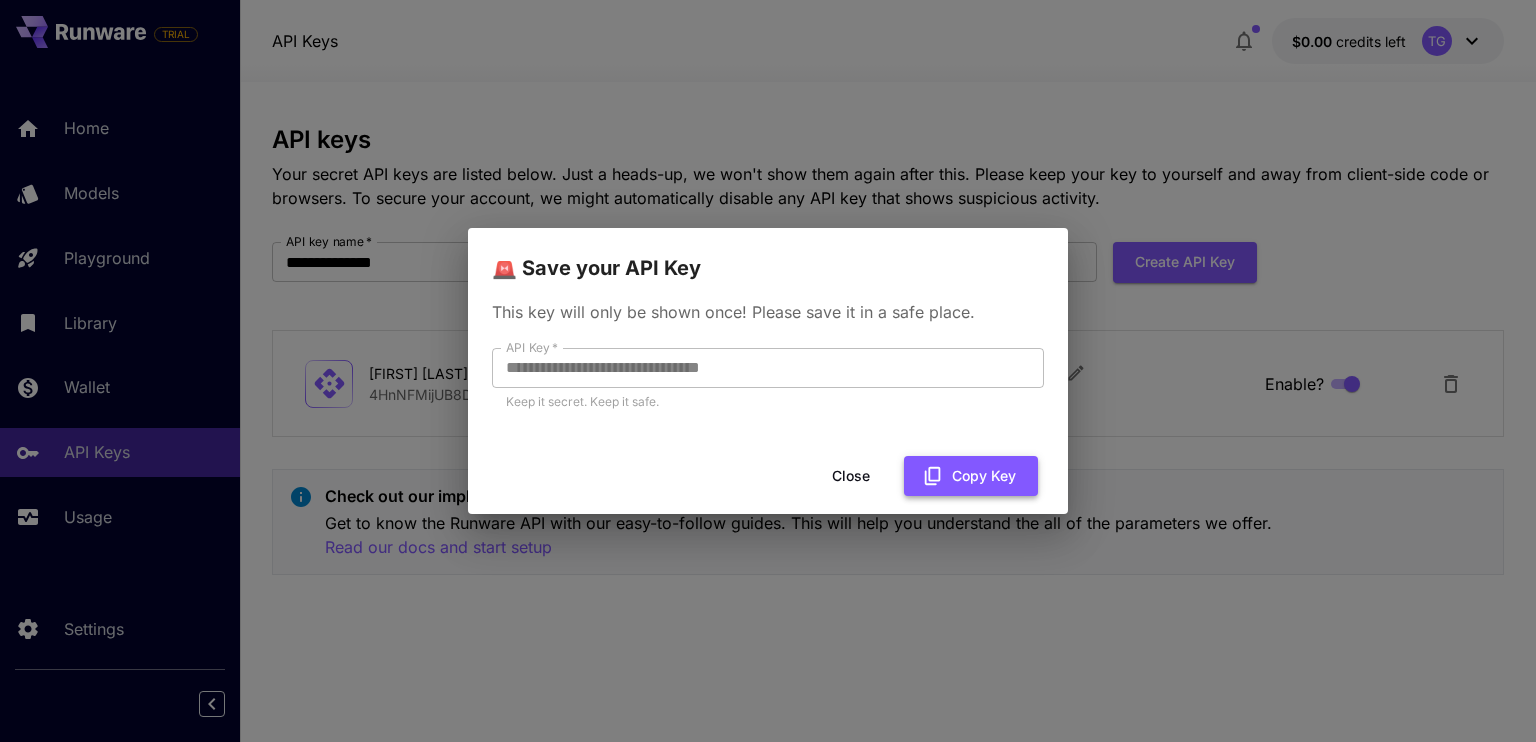 click 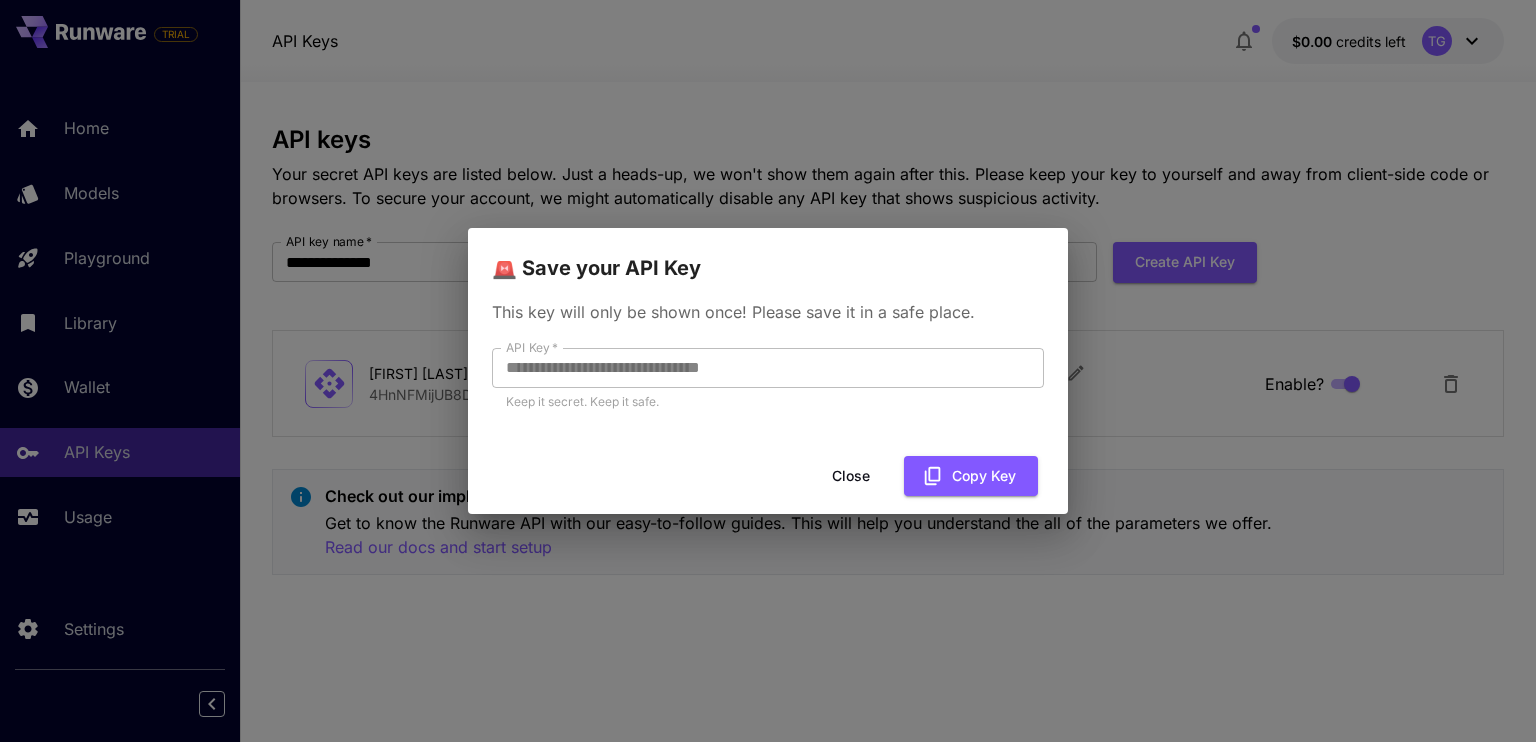 click on "Close" at bounding box center (851, 476) 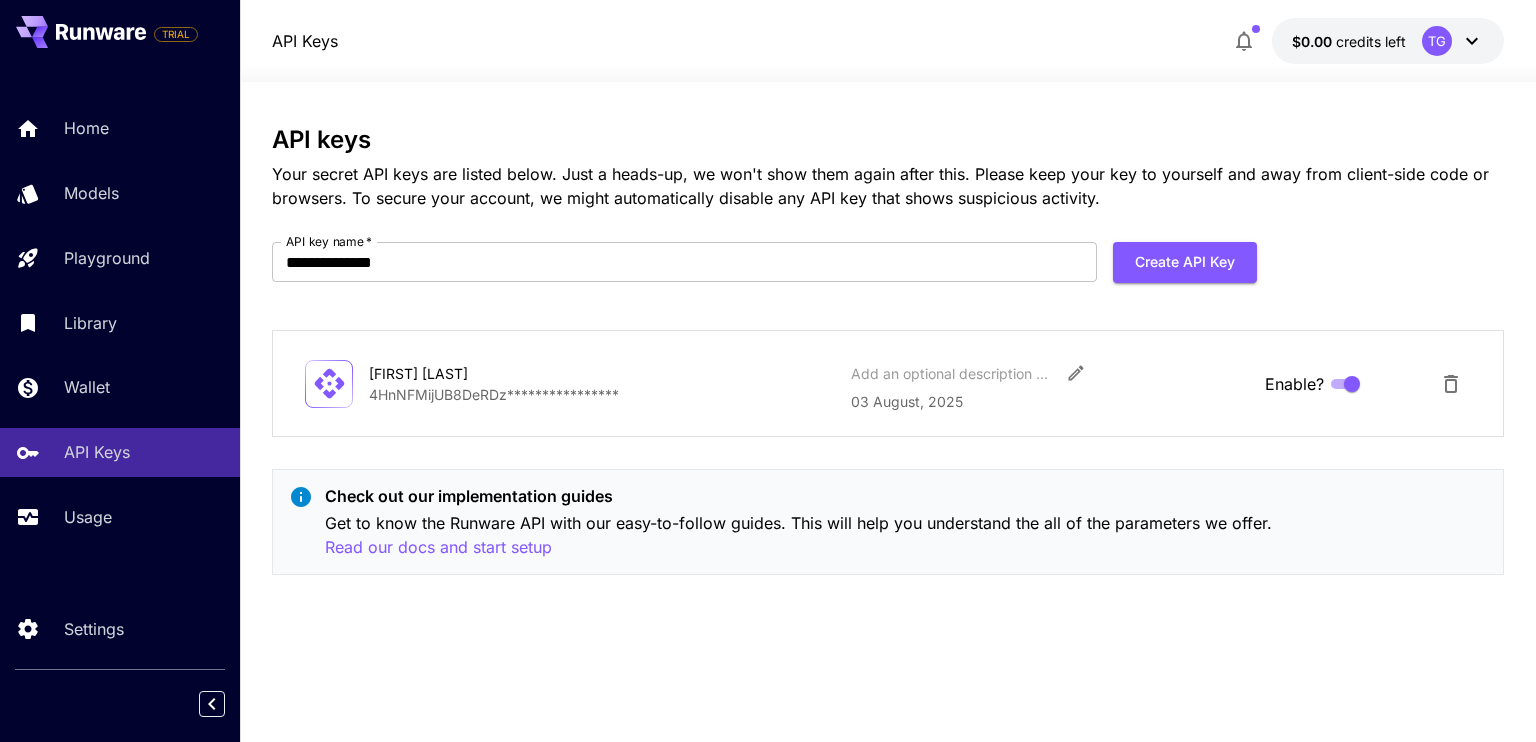 drag, startPoint x: 191, startPoint y: 231, endPoint x: 164, endPoint y: 227, distance: 27.294687 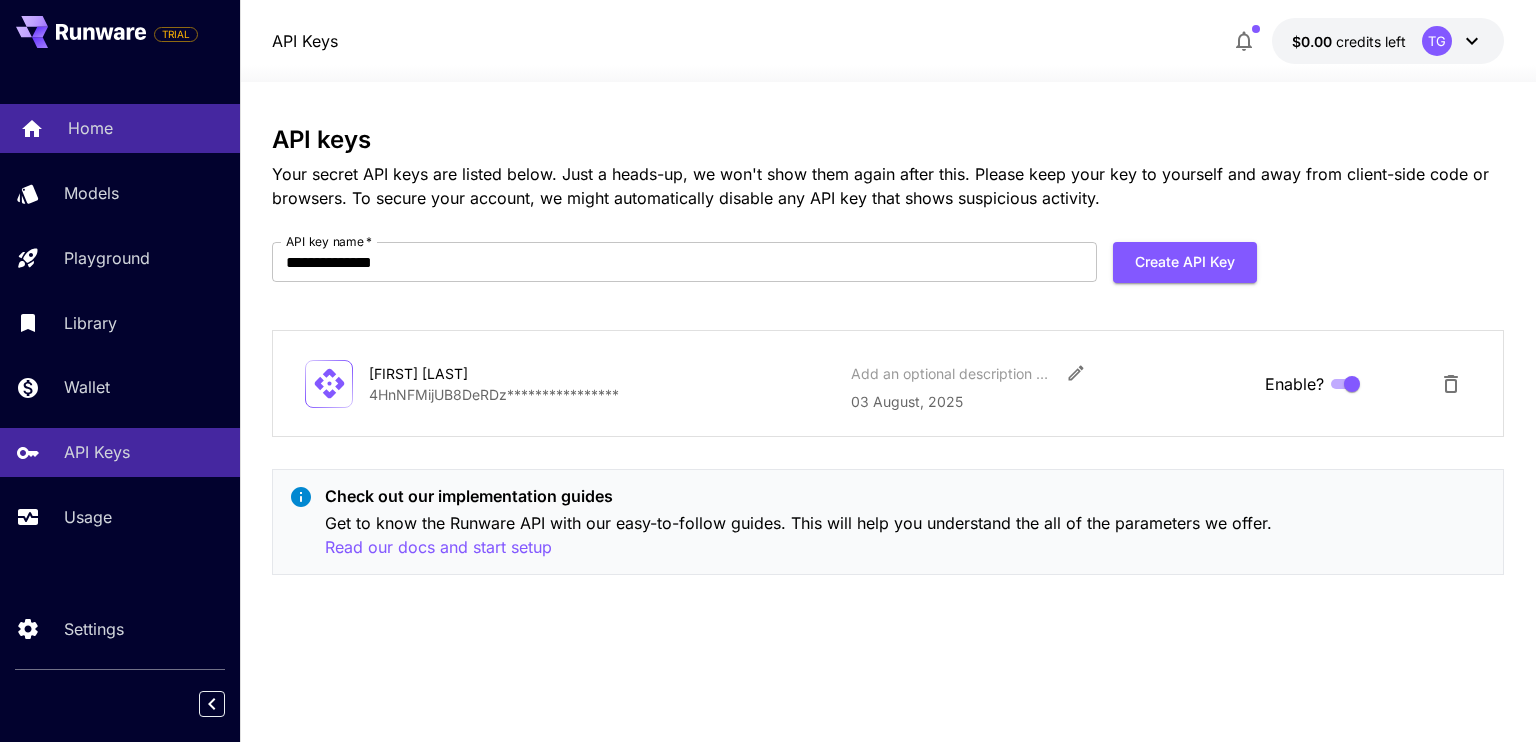 click on "Home" at bounding box center (90, 128) 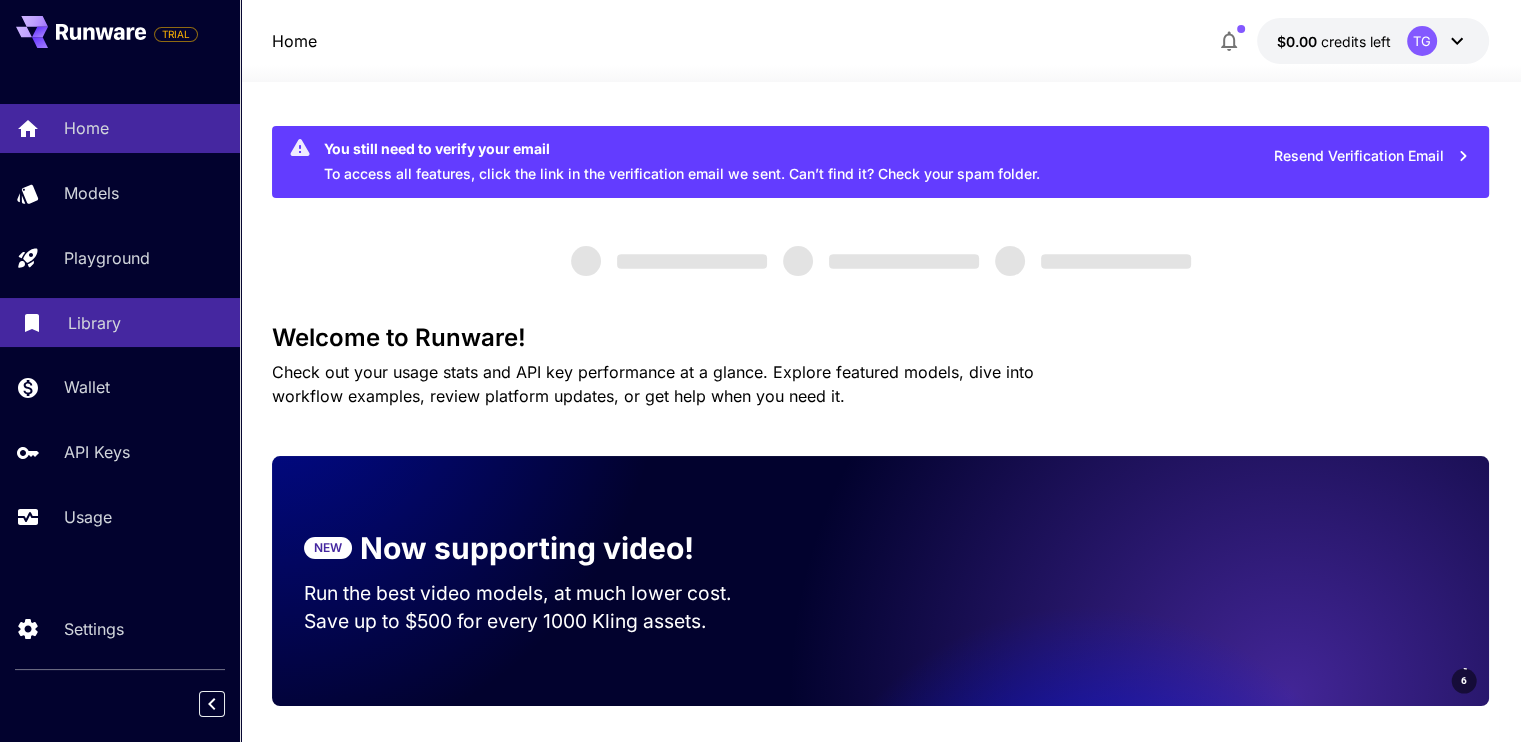 click on "Library" at bounding box center [146, 323] 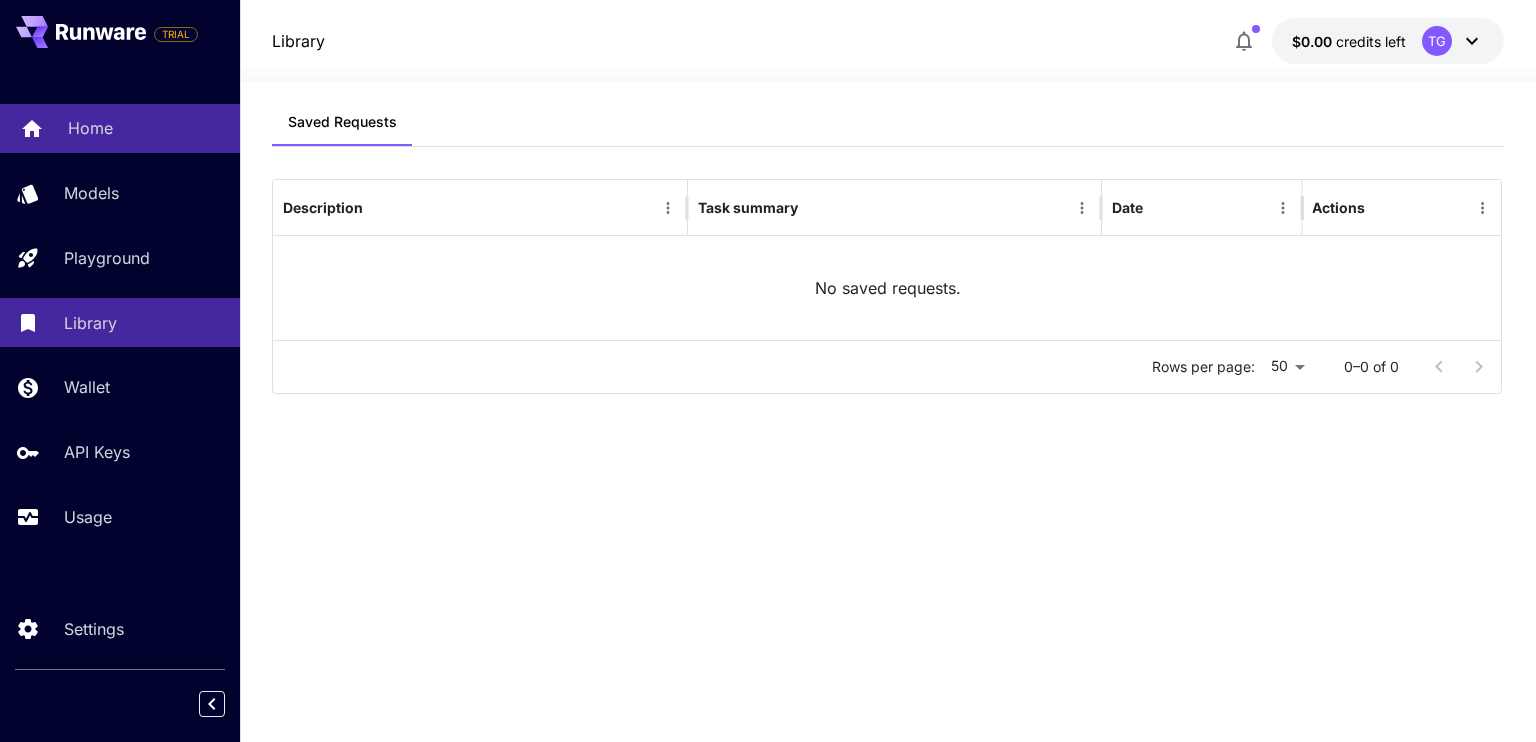 click on "Home" at bounding box center (120, 128) 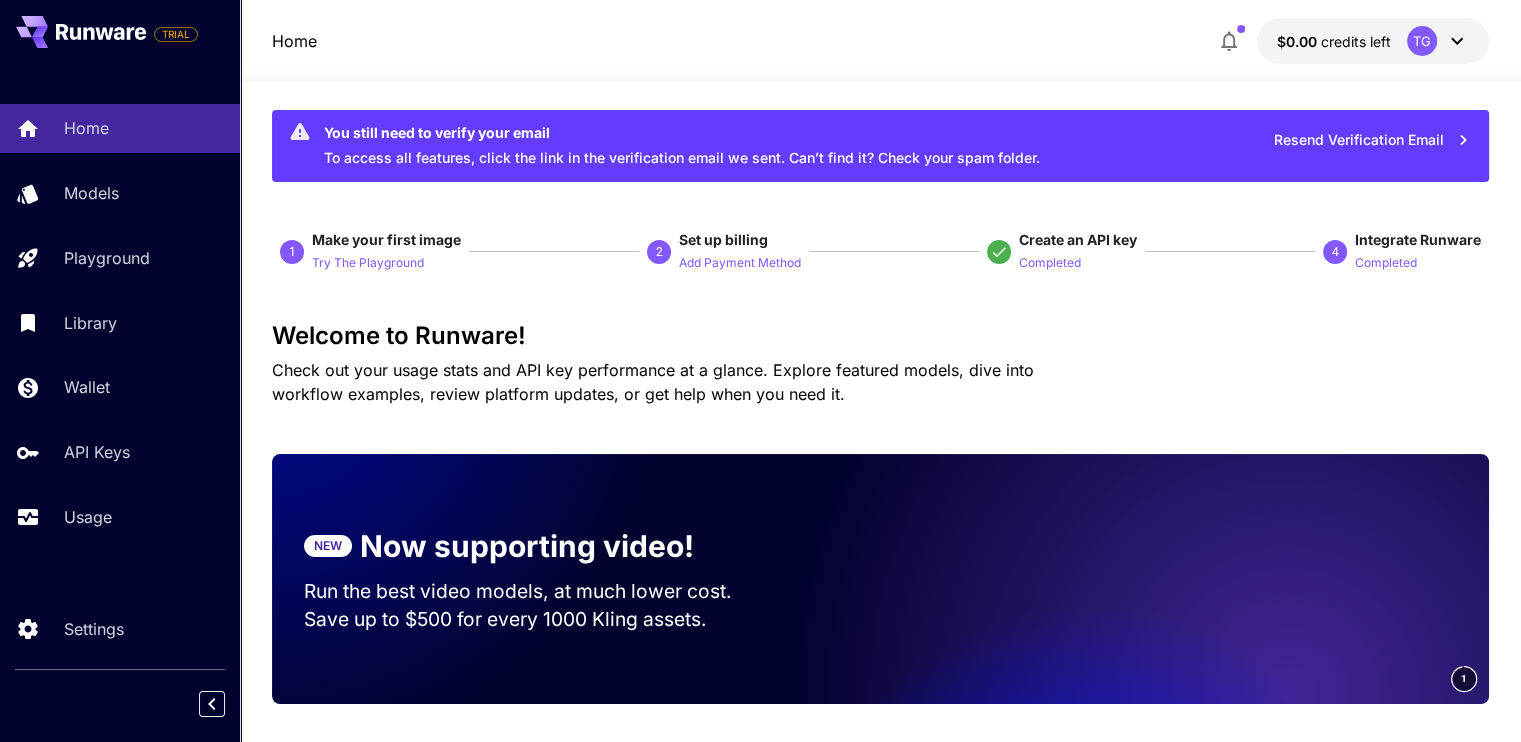 scroll, scrollTop: 0, scrollLeft: 0, axis: both 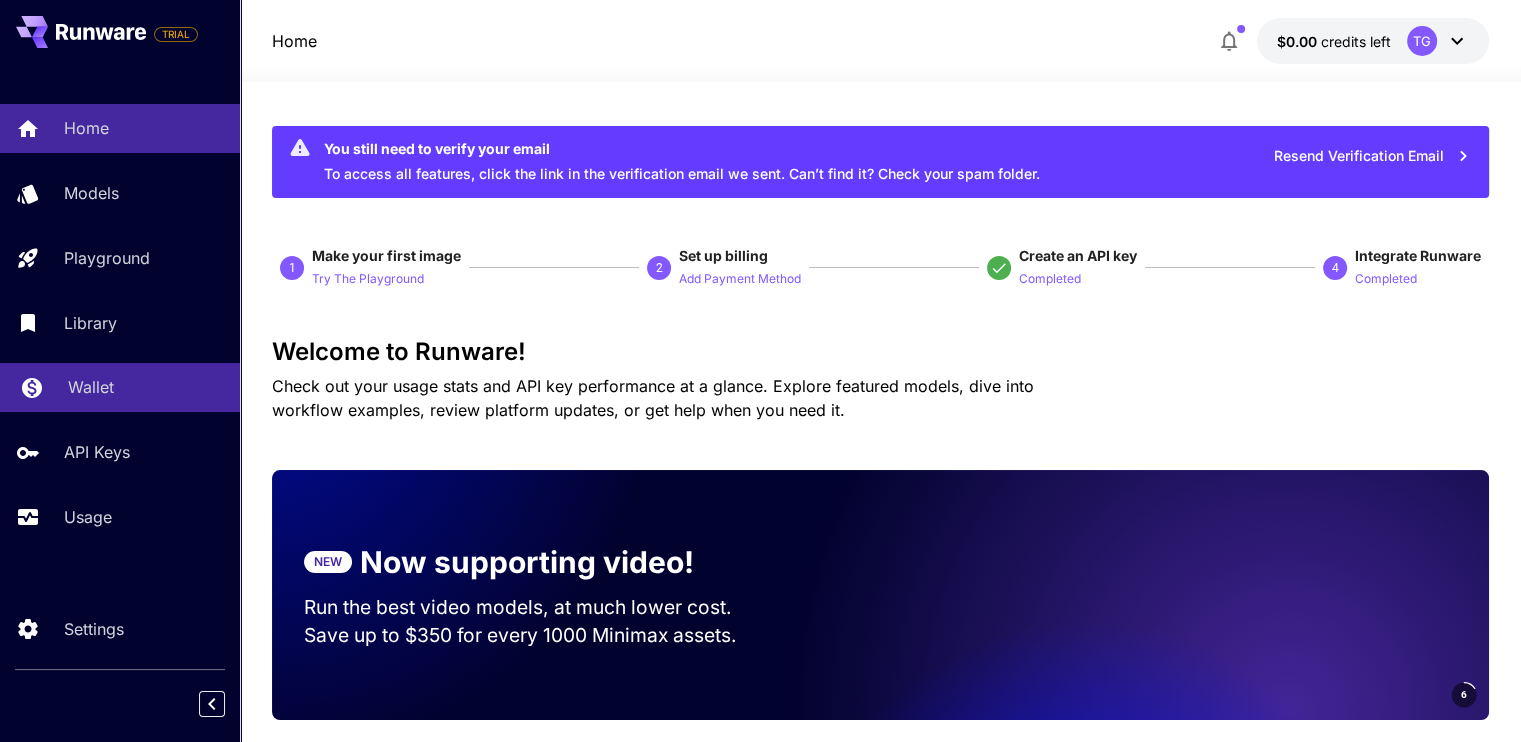 click on "Wallet" at bounding box center [91, 387] 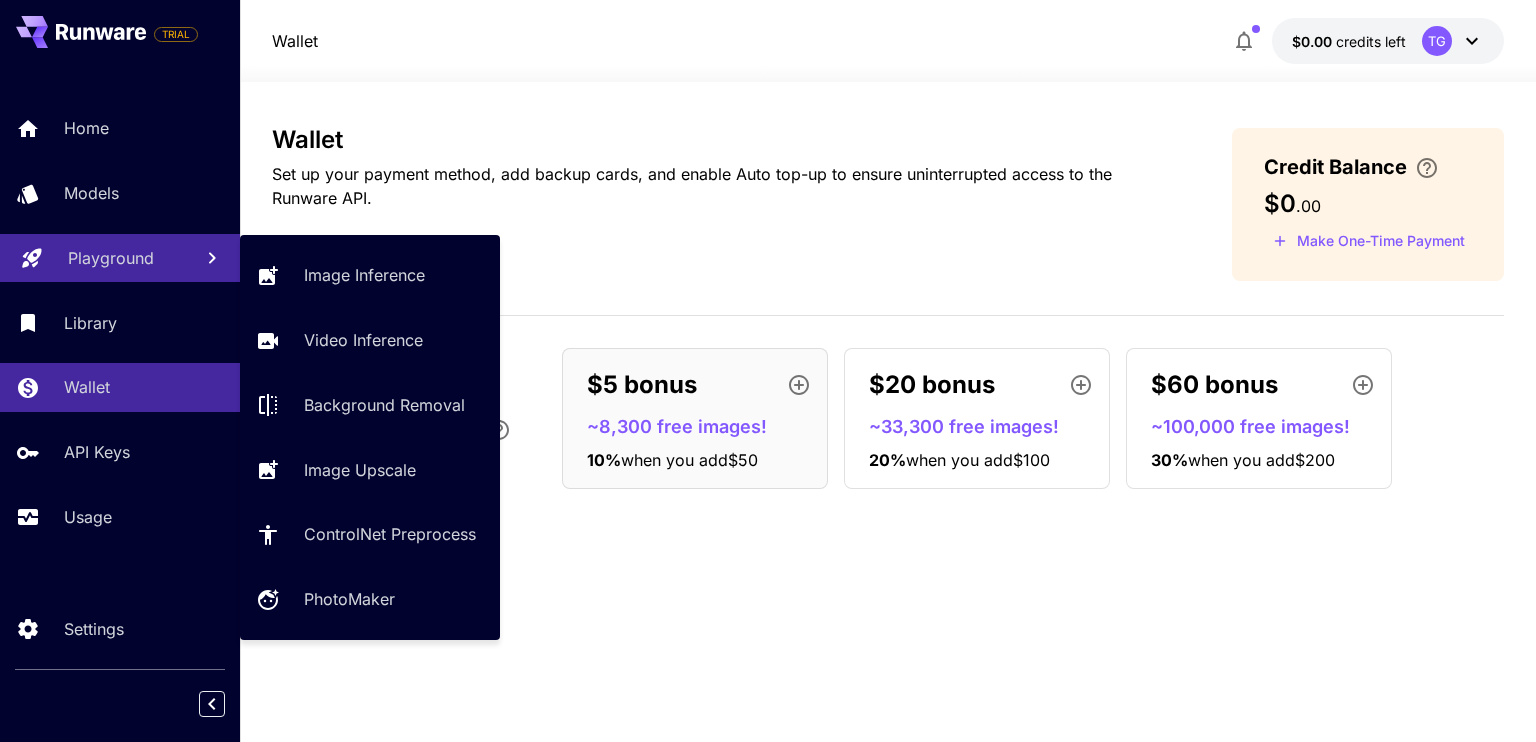 click on "Playground" at bounding box center (120, 258) 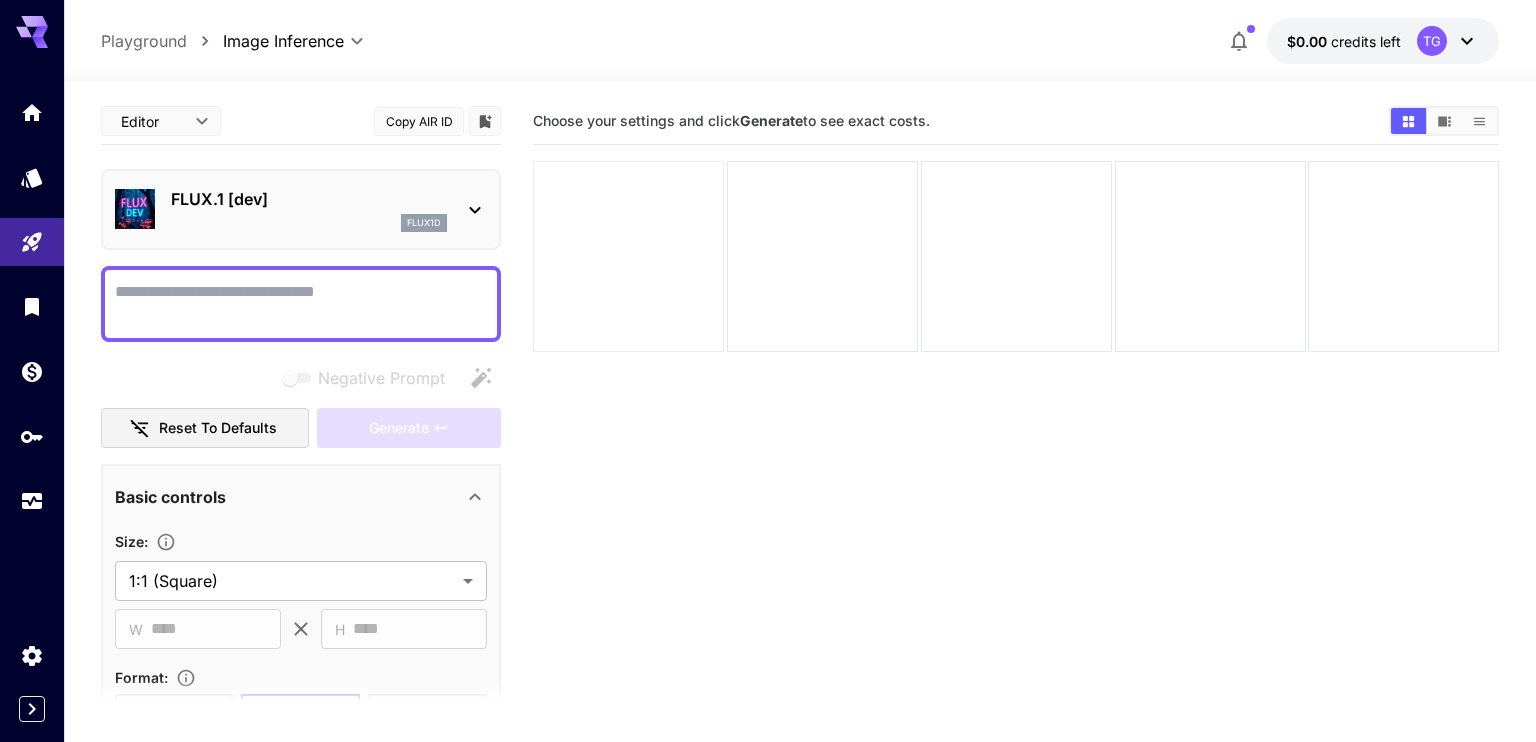 type on "**********" 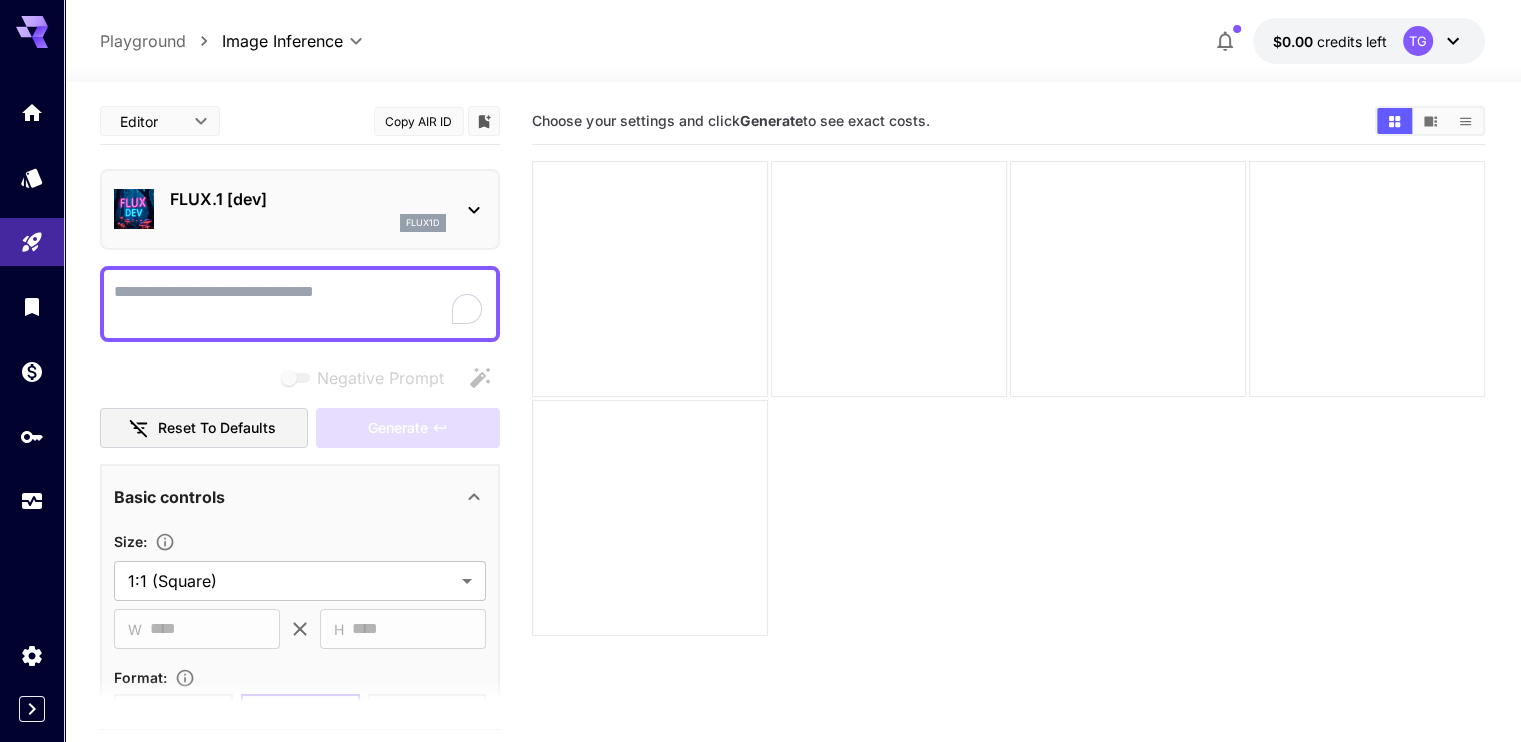 click at bounding box center [300, 304] 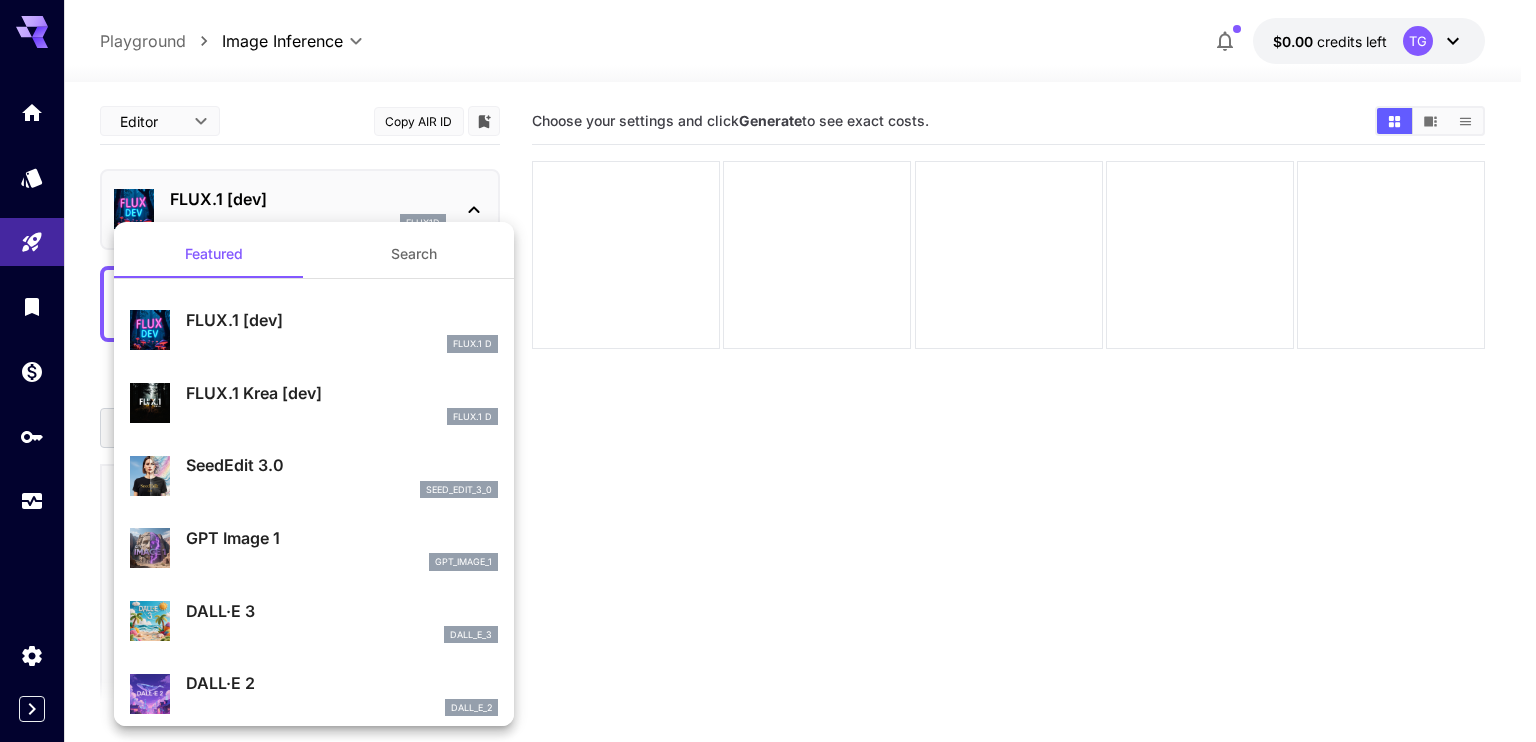 click at bounding box center [768, 371] 